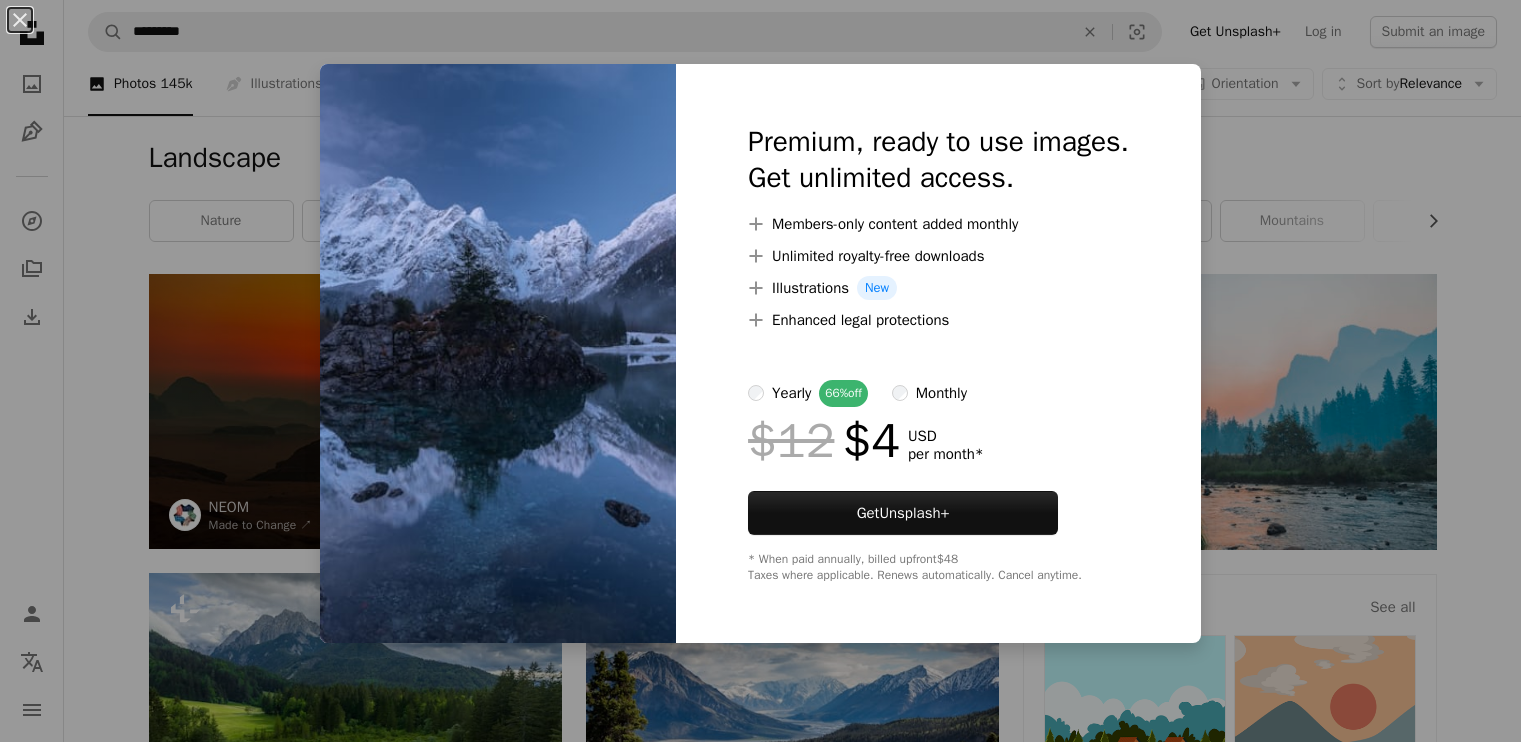 scroll, scrollTop: 4666, scrollLeft: 0, axis: vertical 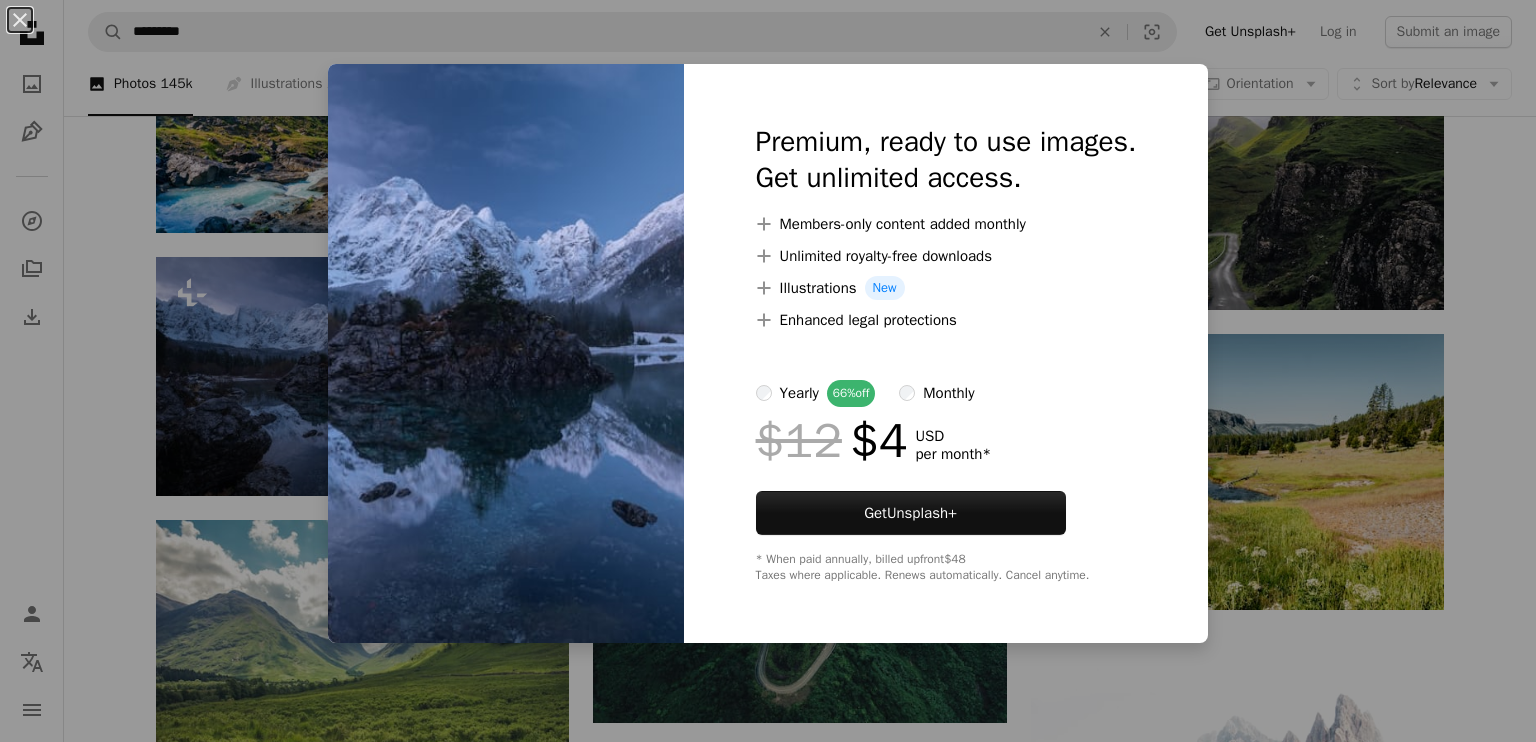 click on "An X shape Premium, ready to use images. Get unlimited access. A plus sign Members-only content added monthly A plus sign Unlimited royalty-free downloads A plus sign Illustrations  New A plus sign Enhanced legal protections yearly 66%  off monthly $12   $4 USD per month * Get  Unsplash+ * When paid annually, billed upfront  $48 Taxes where applicable. Renews automatically. Cancel anytime." at bounding box center [768, 371] 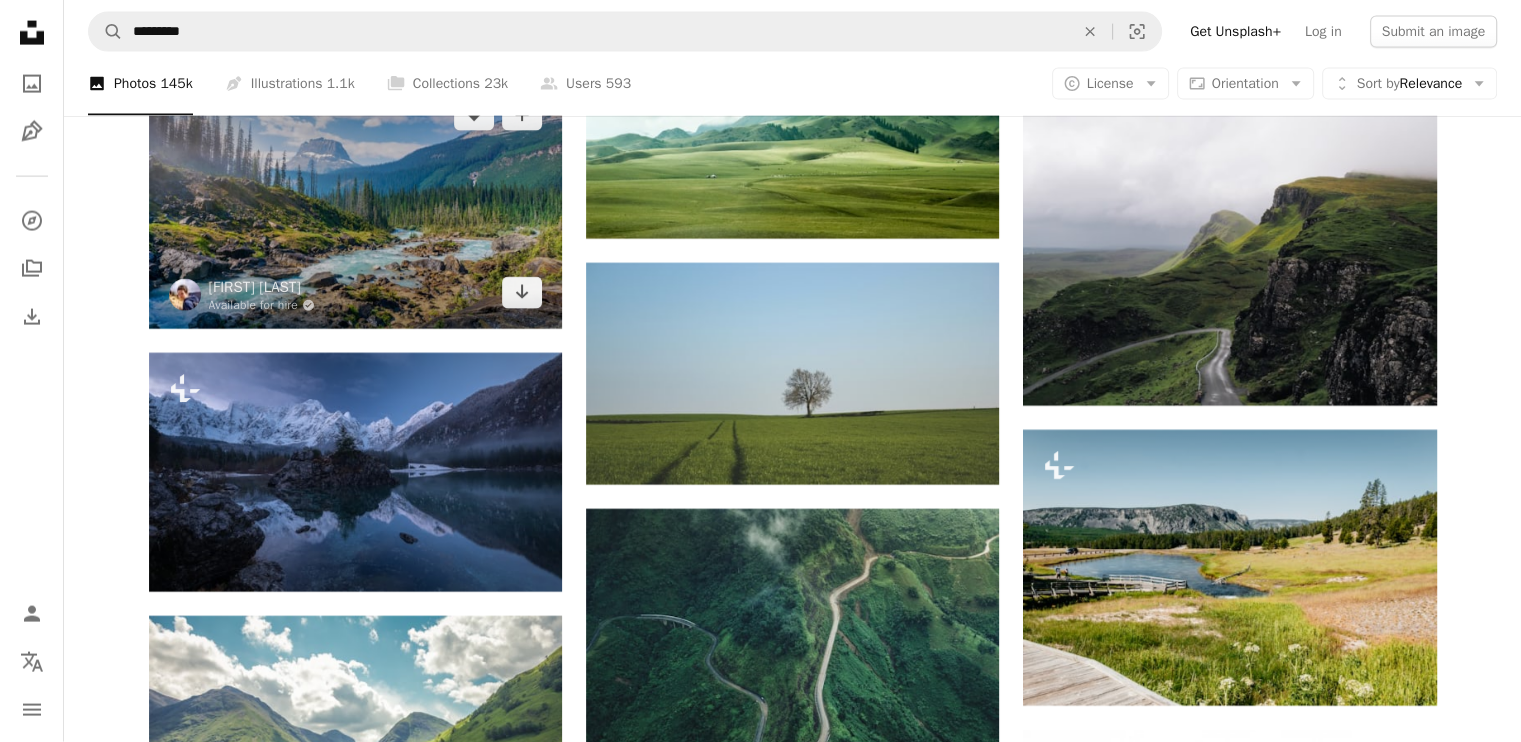 scroll, scrollTop: 4666, scrollLeft: 0, axis: vertical 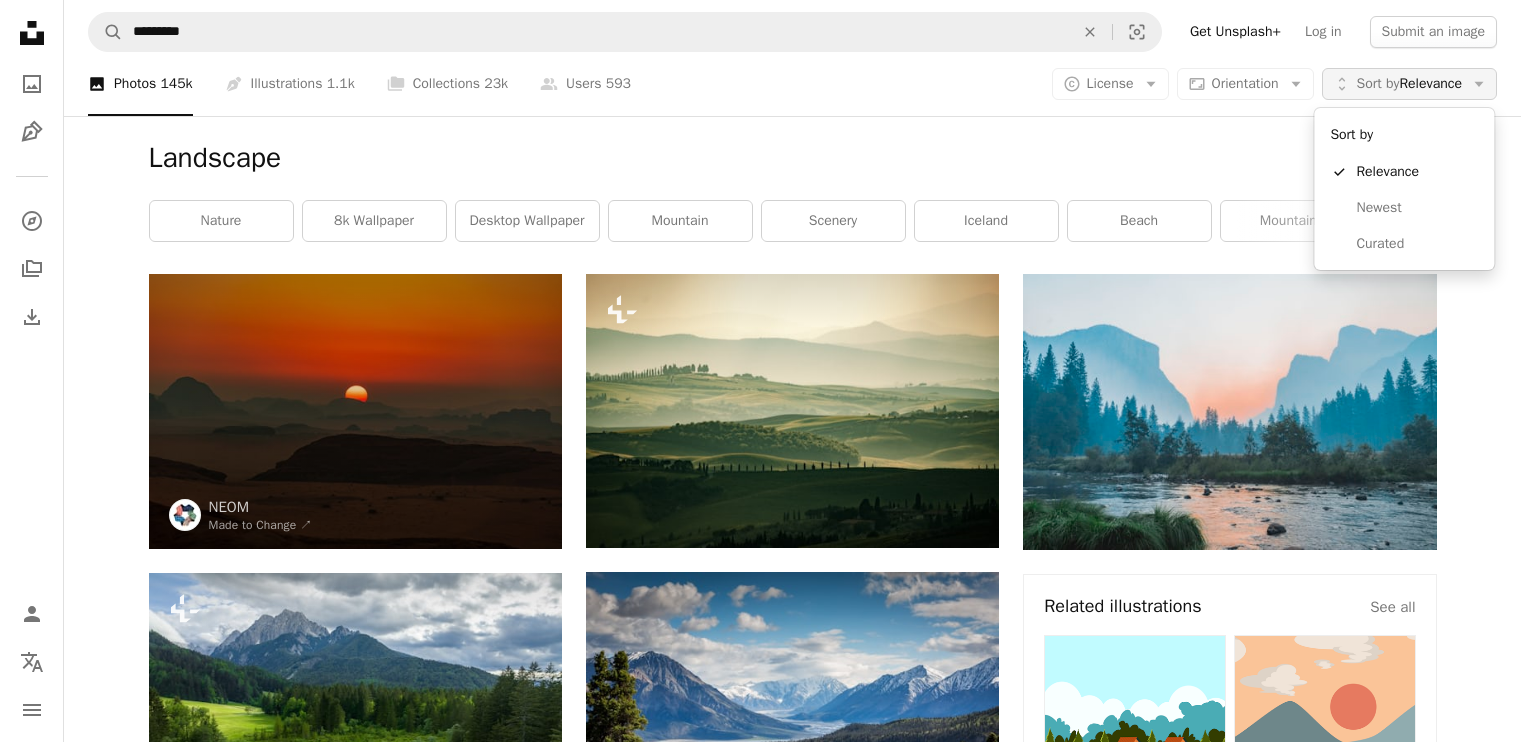 click on "Unfold Sort by  Relevance Arrow down" at bounding box center (1409, 84) 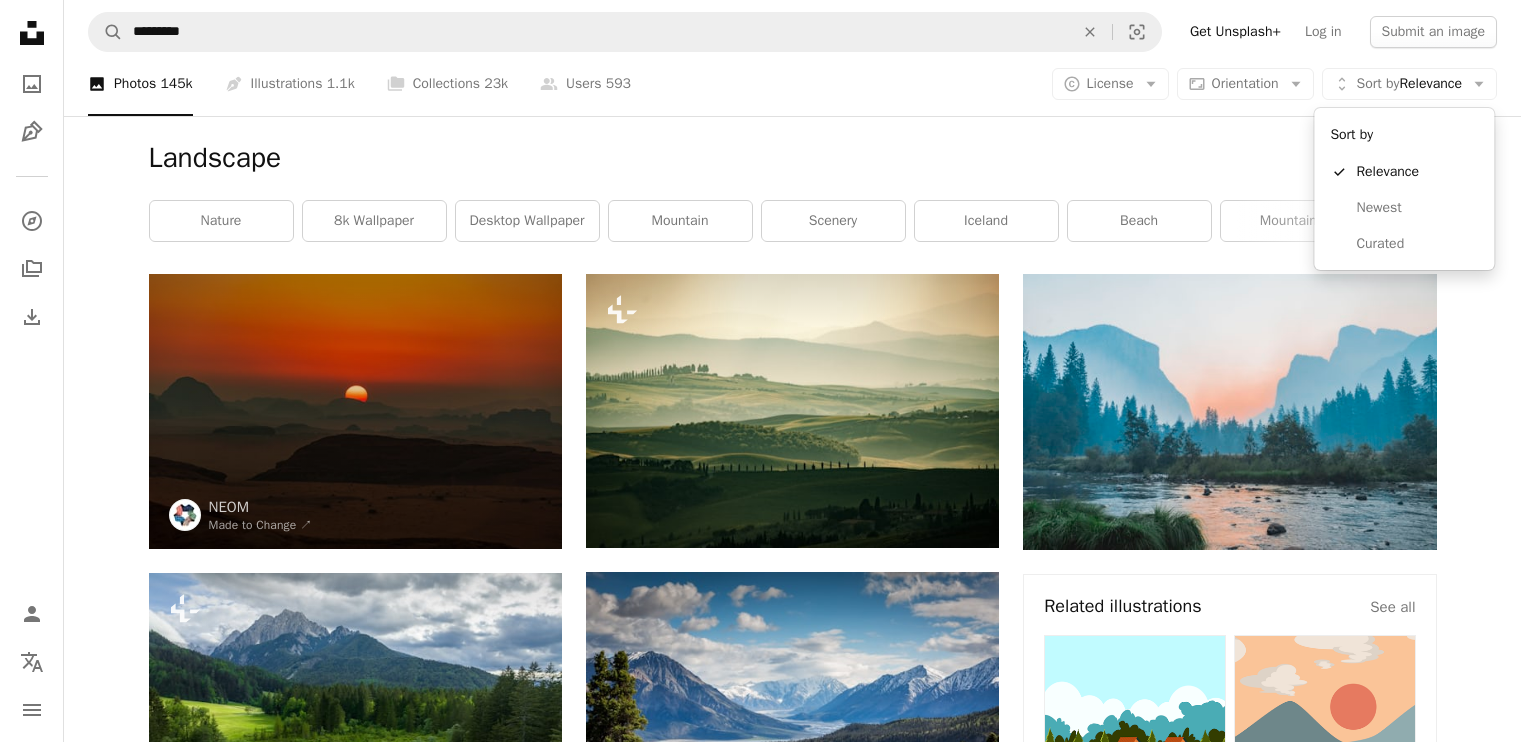click on "Unsplash logo Unsplash Home A photo Pen Tool A compass A stack of folders Download Person Localization icon navigation menu A magnifying glass ********* An X shape Visual search Get Unsplash+ Log in Submit an image A photo Photos 145k Pen Tool Illustrations 1.1k A stack of folders Collections 23k A group of people Users 593 A copyright icon © License Arrow down Aspect ratio Orientation Arrow down Unfold Sort by Relevance Arrow down Filters Filters Landscape Chevron right nature 8k wallpaper desktop wallpaper mountain scenery iceland beach mountains forest 4k wallpaper tree city Promoted A heart A plus sign NEOM Made to Change ↗ Arrow pointing down Plus sign for Unsplash+ A heart A plus sign For Unsplash+ A lock Download Plus sign for Unsplash+ A heart A plus sign For Unsplash+ A lock Download A heart A plus sign Arrow down A heart A plus sign Arrow down Plus sign for Unsplash+ A heart A plus sign For" at bounding box center (760, 371) 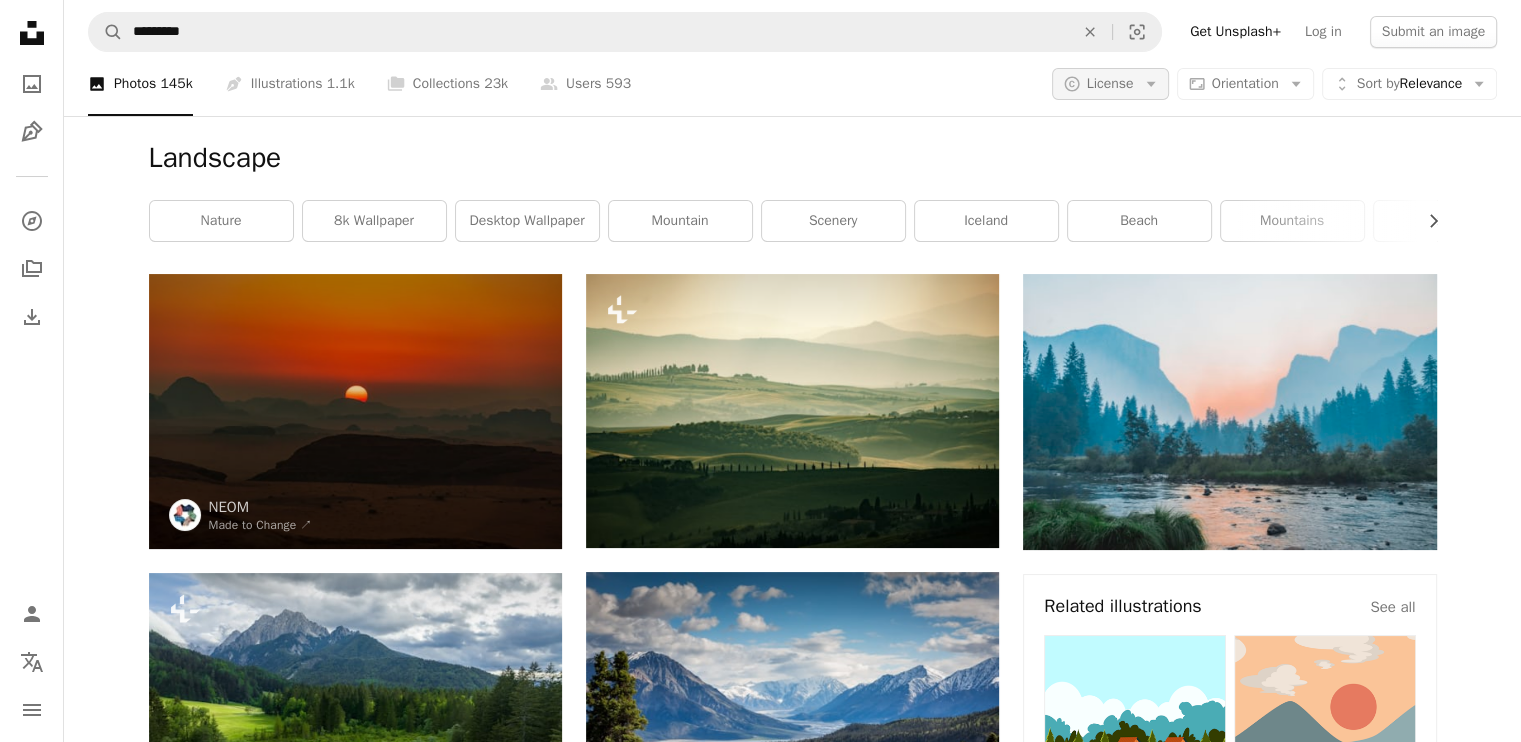 click on "License" at bounding box center (1110, 83) 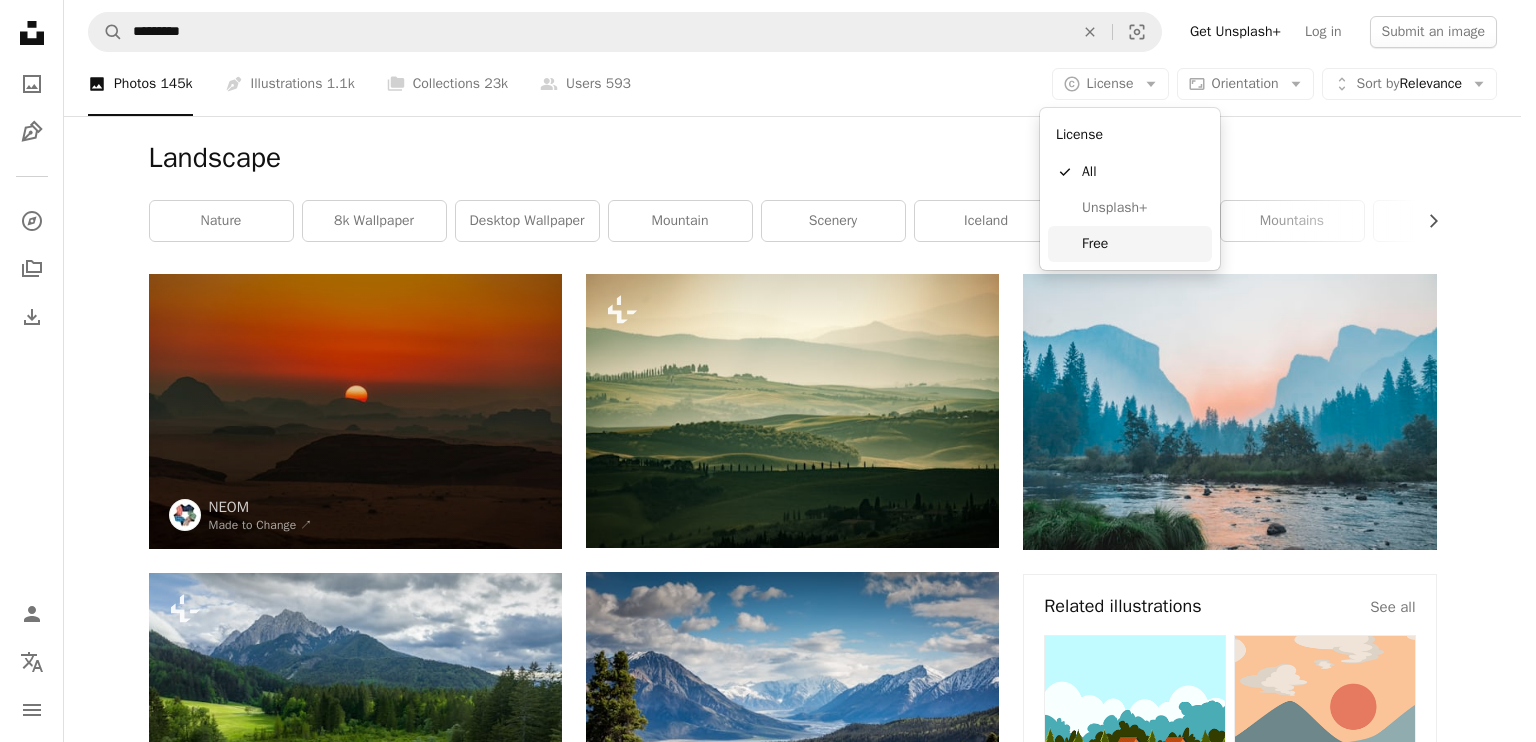click on "Free" at bounding box center [1143, 244] 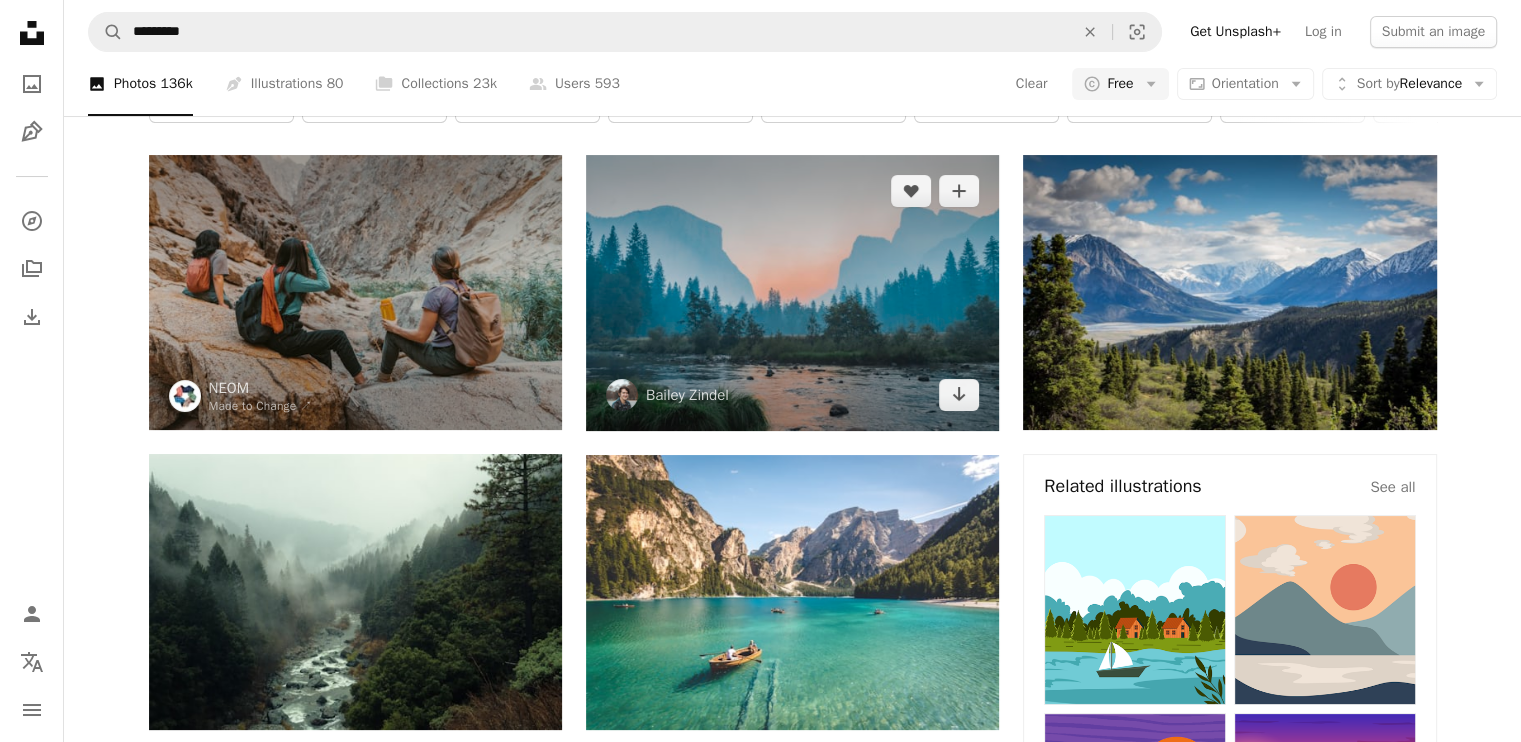 scroll, scrollTop: 233, scrollLeft: 0, axis: vertical 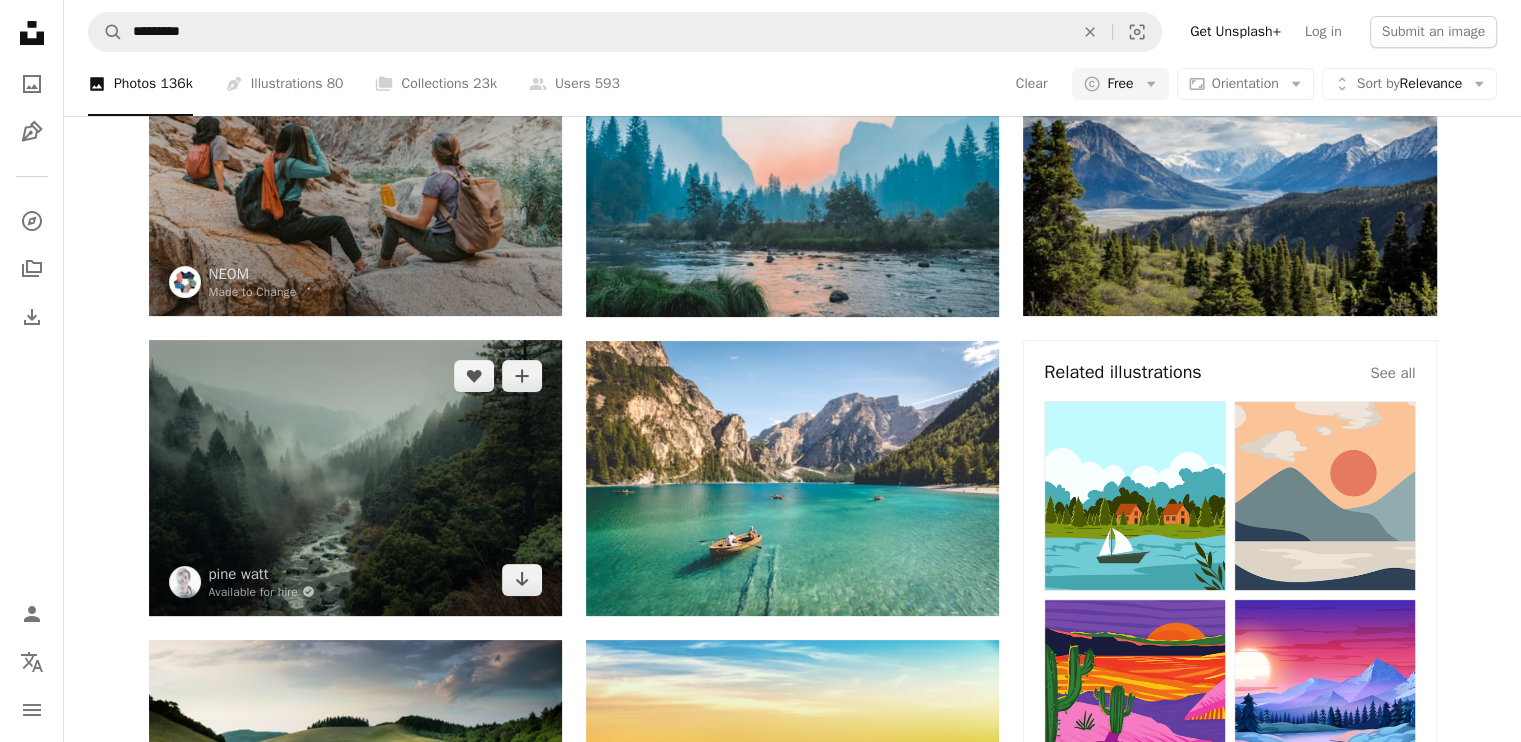 type 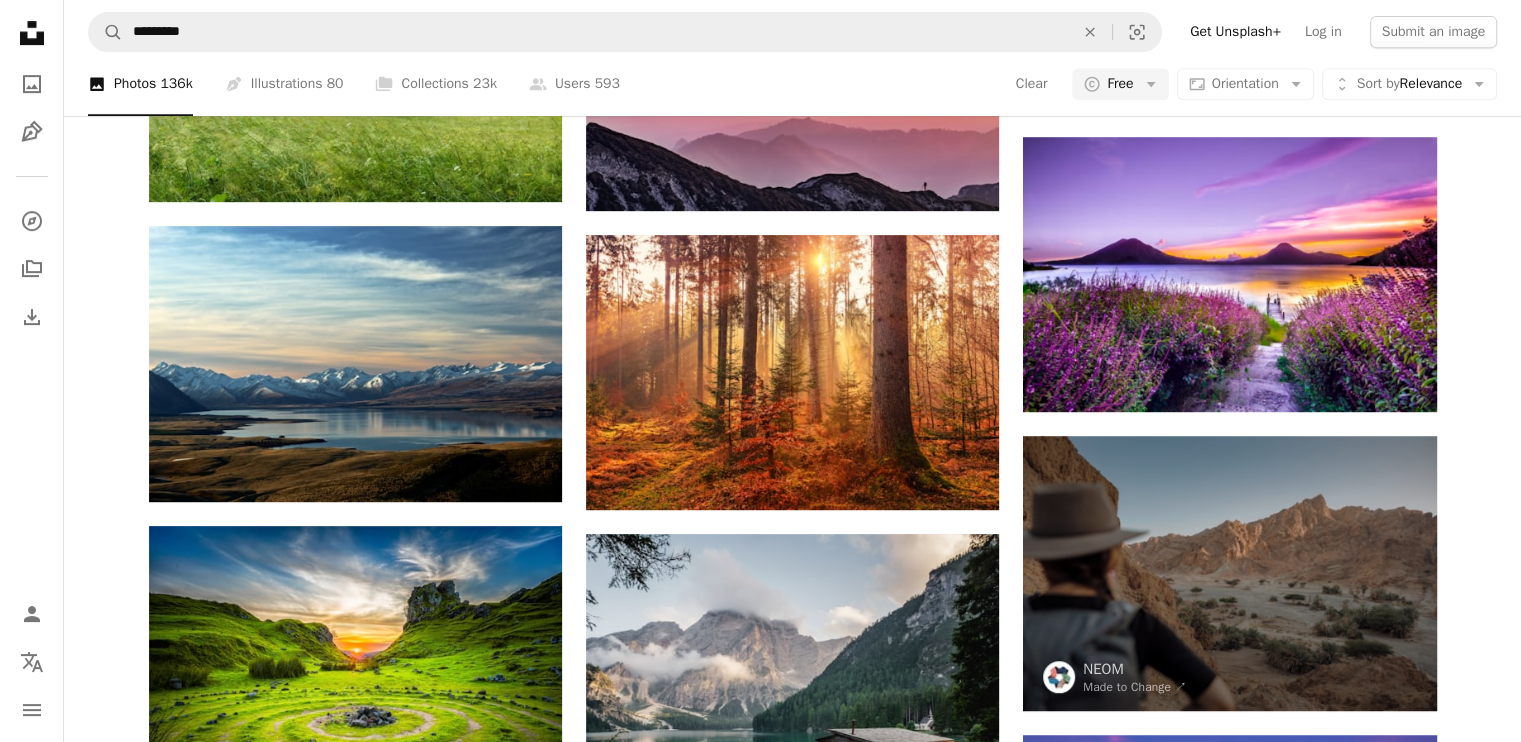 scroll, scrollTop: 933, scrollLeft: 0, axis: vertical 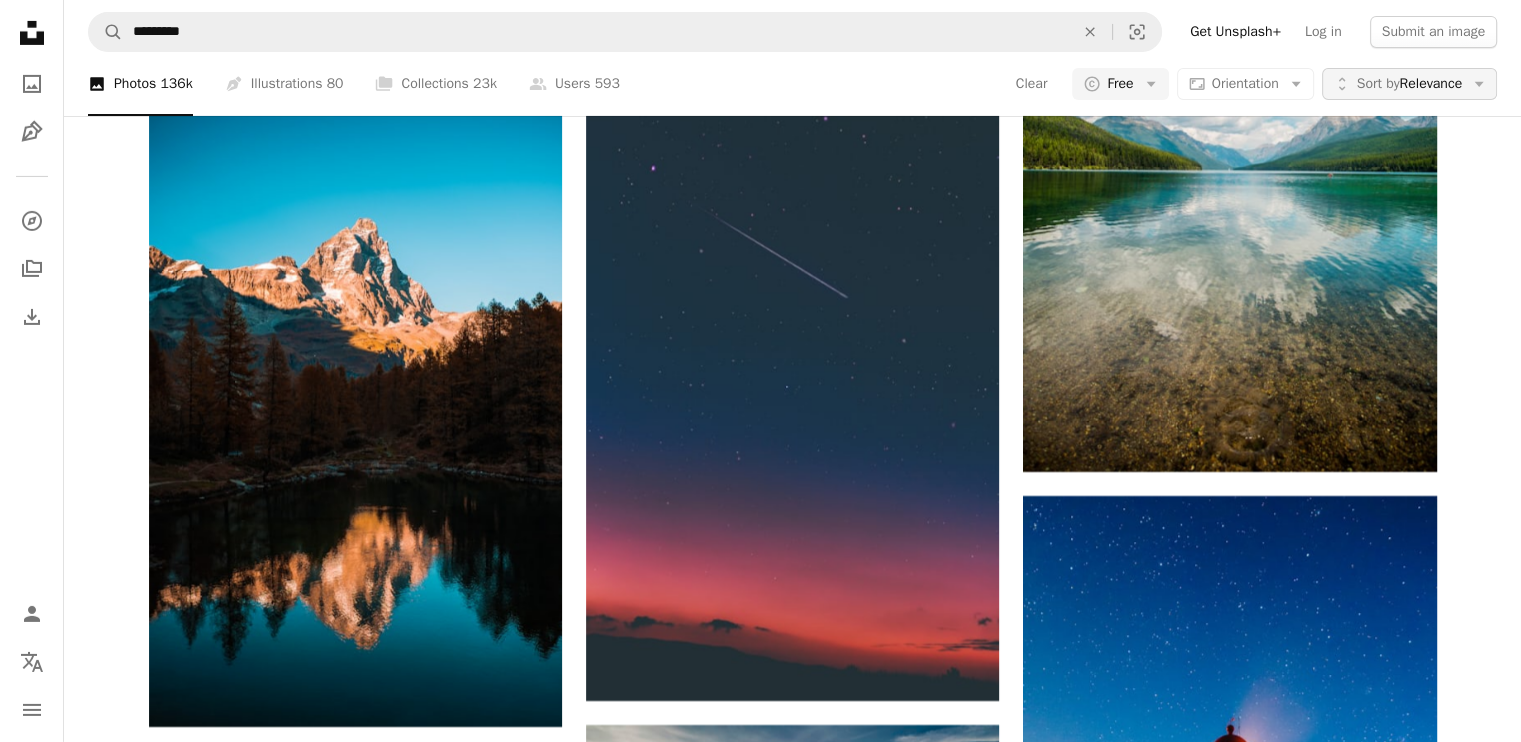 click on "Unfold Sort by  Relevance Arrow down" at bounding box center (1409, 84) 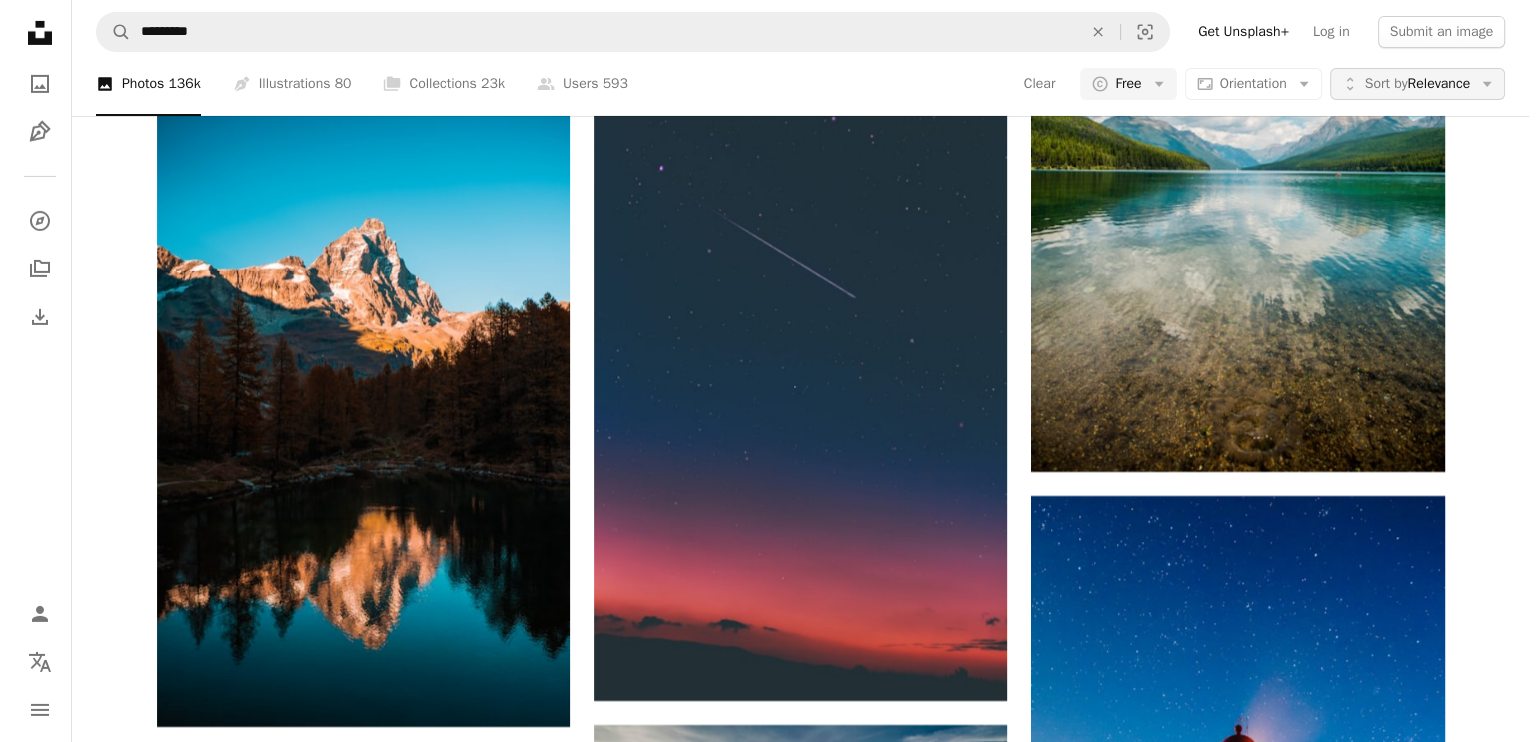 scroll, scrollTop: 0, scrollLeft: 0, axis: both 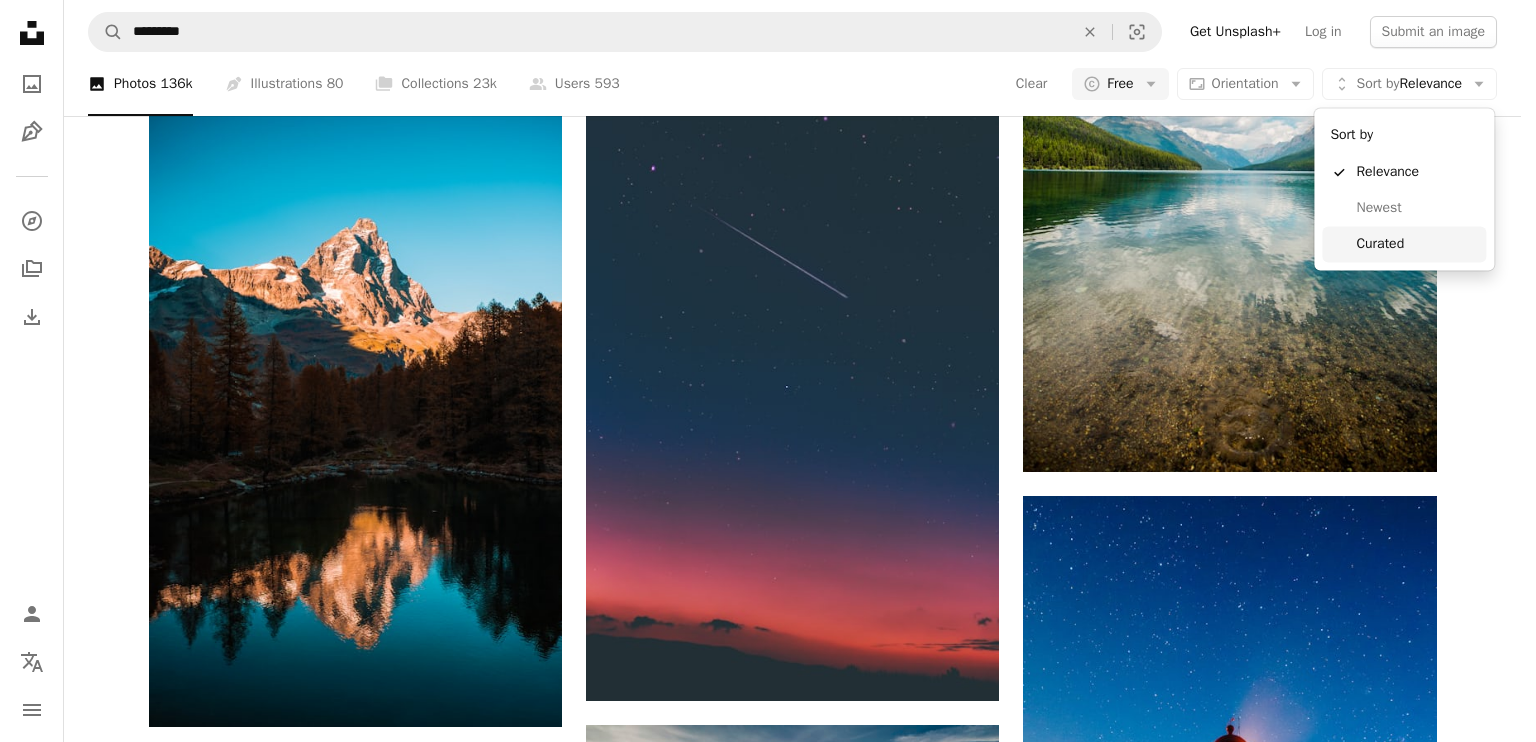click on "Curated" at bounding box center (1417, 244) 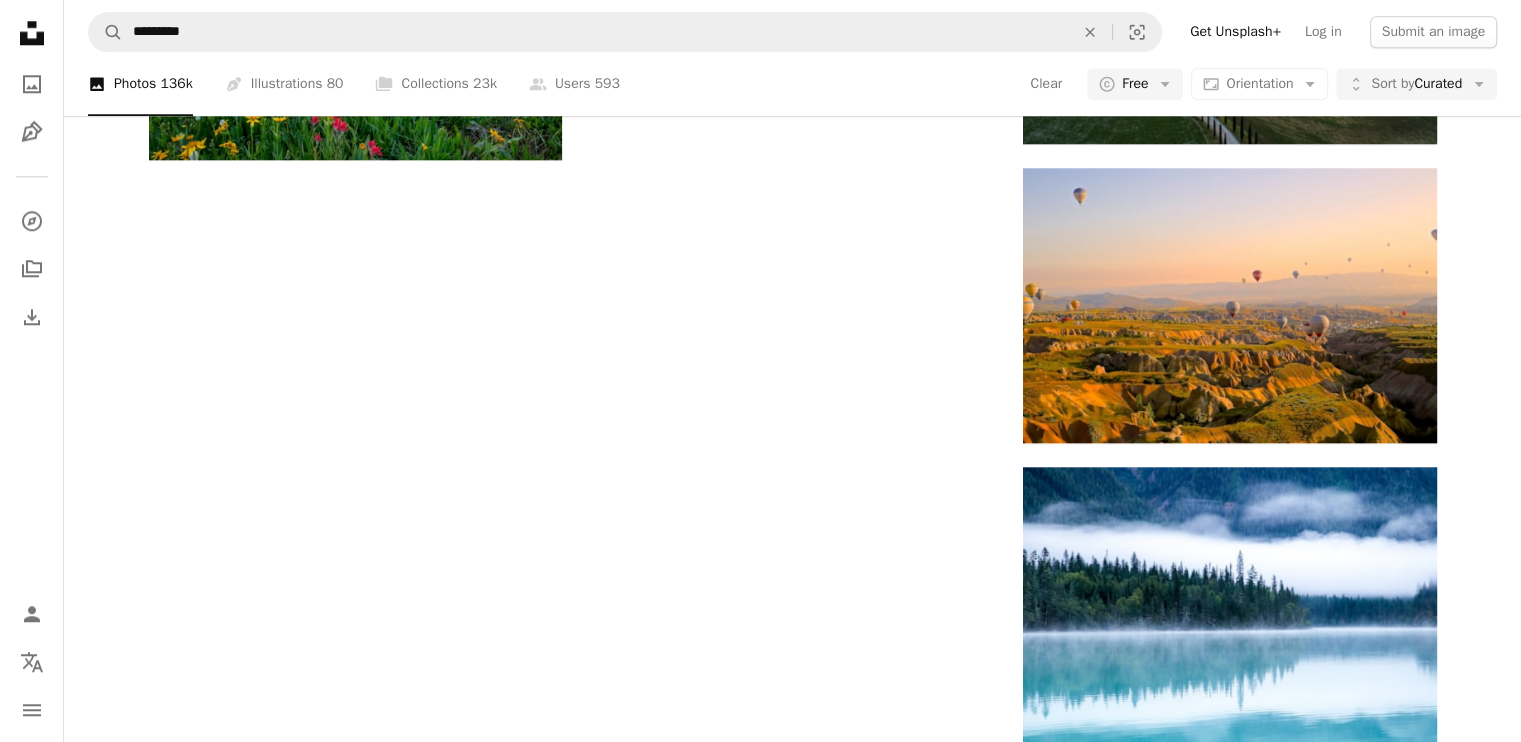 scroll, scrollTop: 466, scrollLeft: 0, axis: vertical 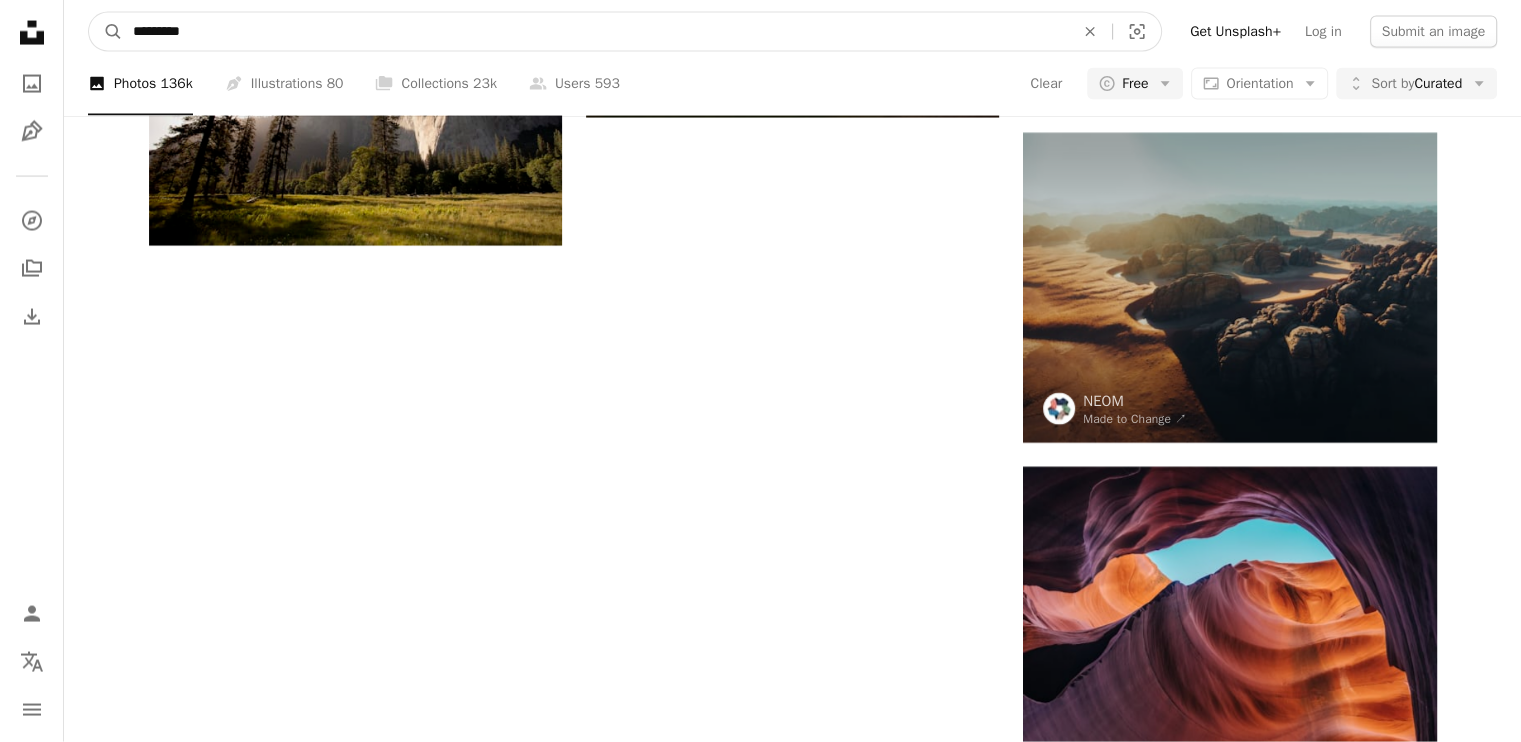 click on "*********" at bounding box center (595, 32) 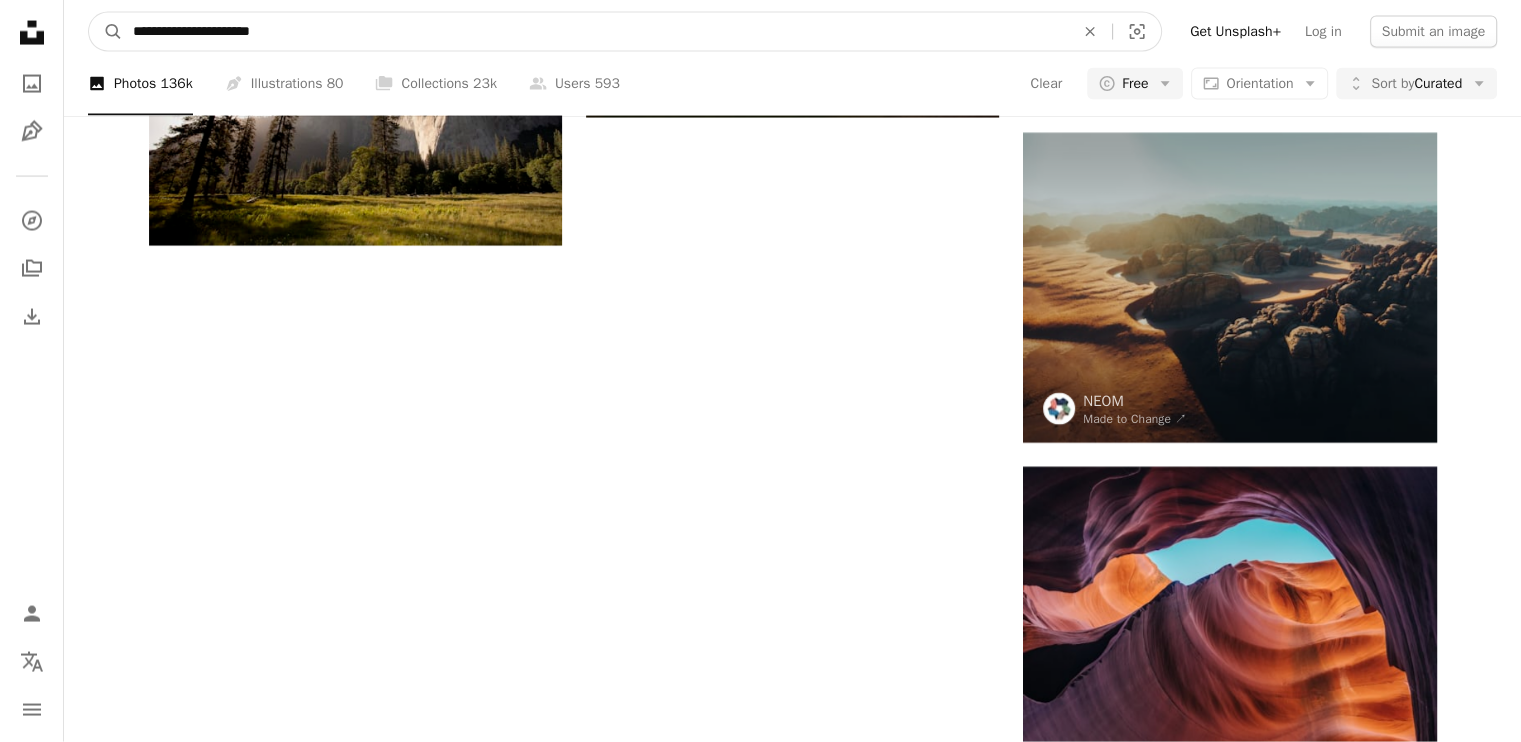 type on "**********" 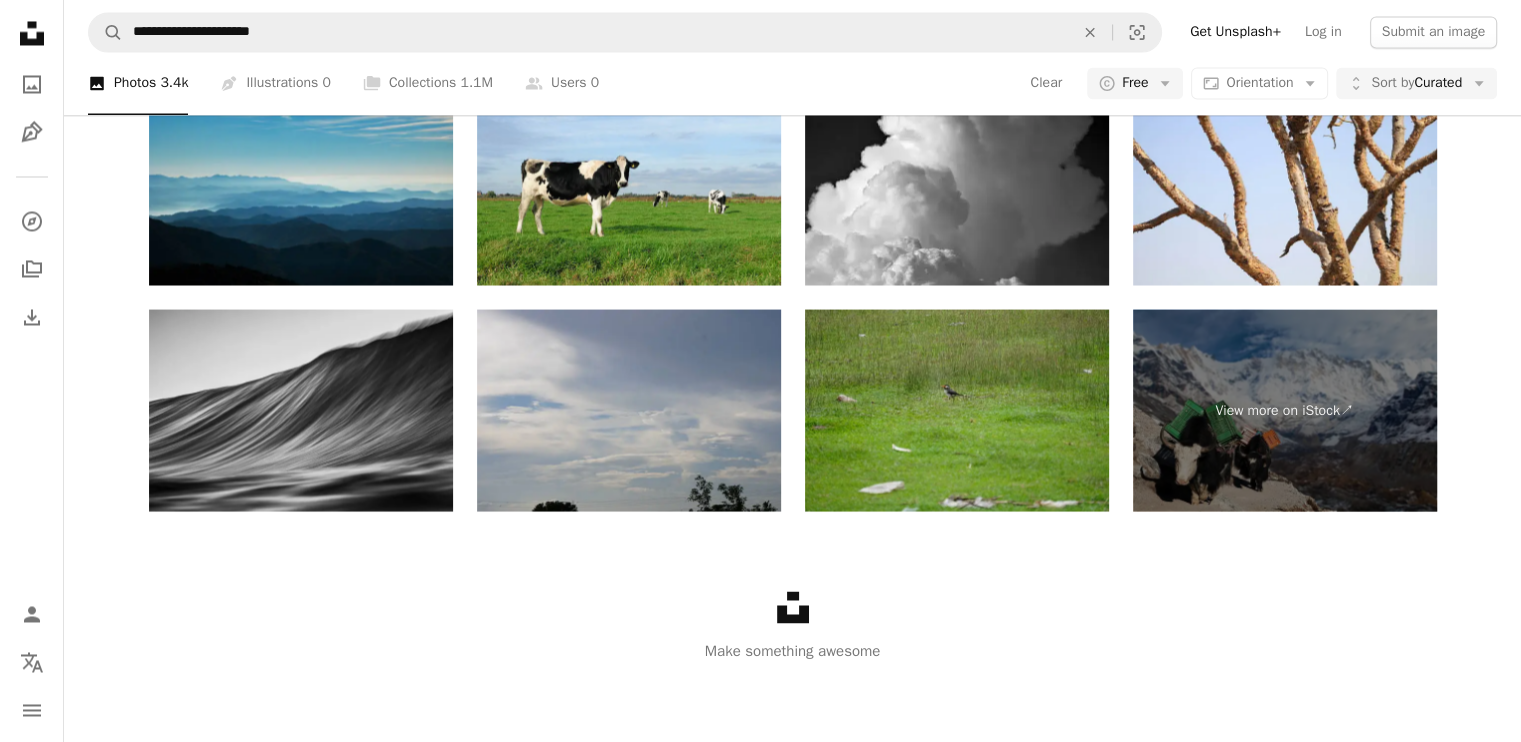 scroll, scrollTop: 144, scrollLeft: 0, axis: vertical 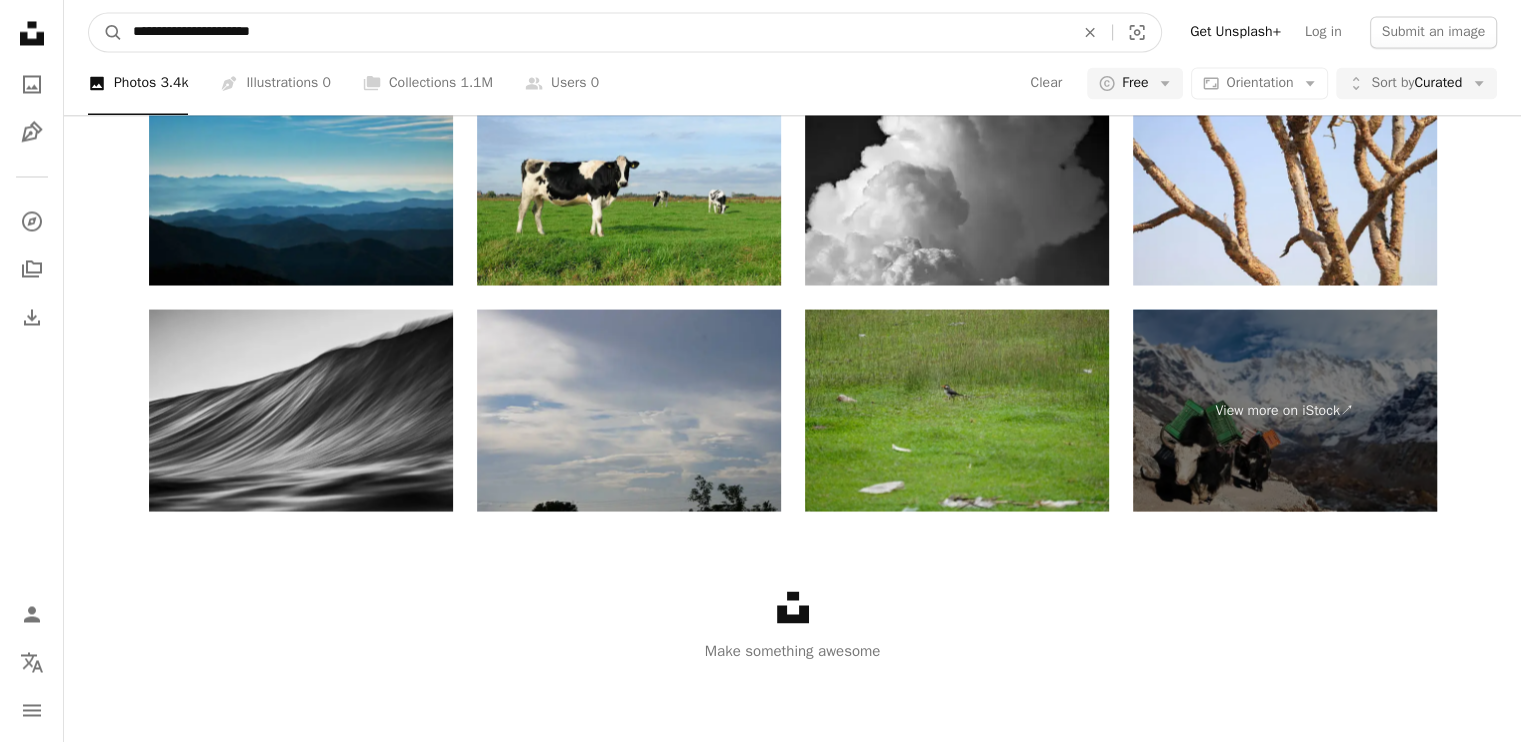 drag, startPoint x: 343, startPoint y: 18, endPoint x: 0, endPoint y: 64, distance: 346.0708 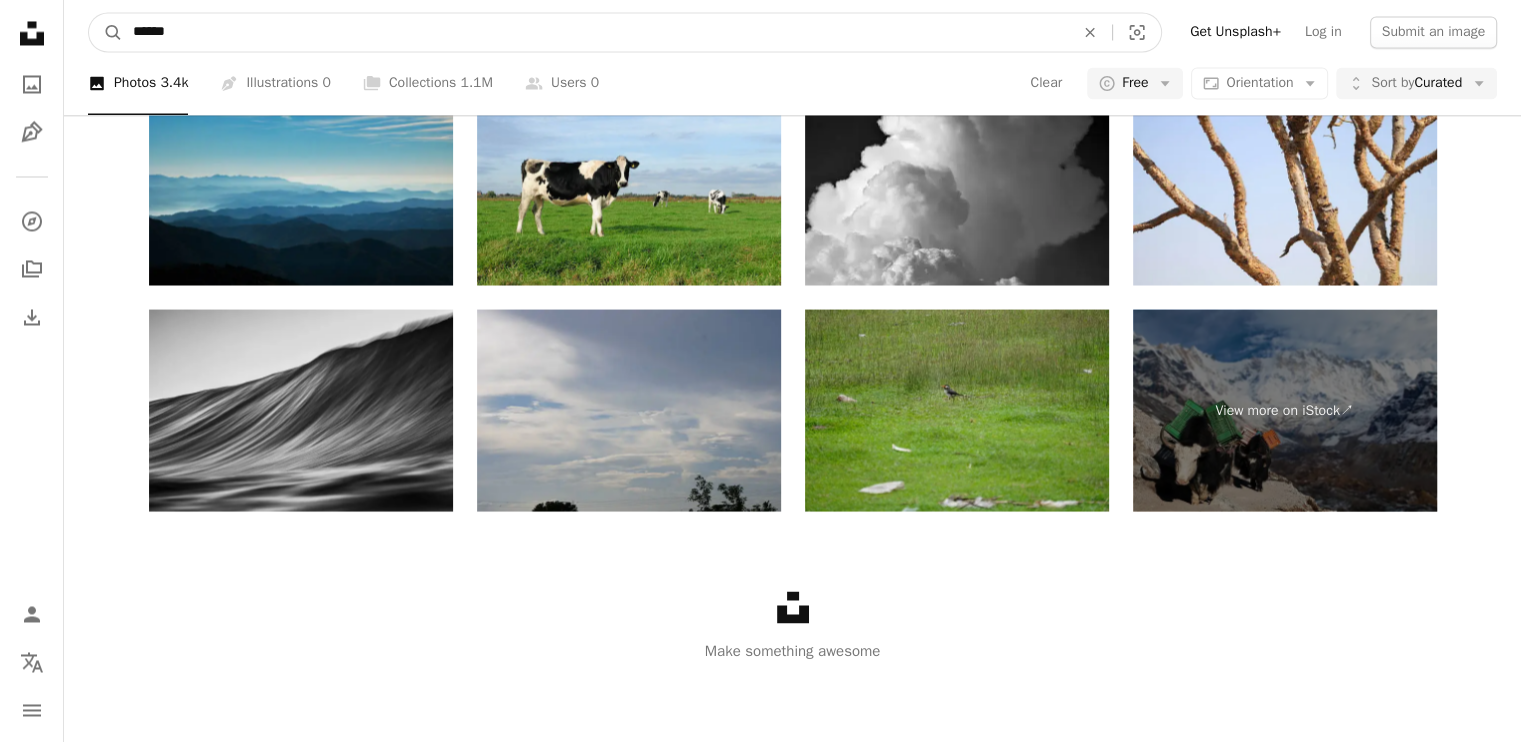 type on "******" 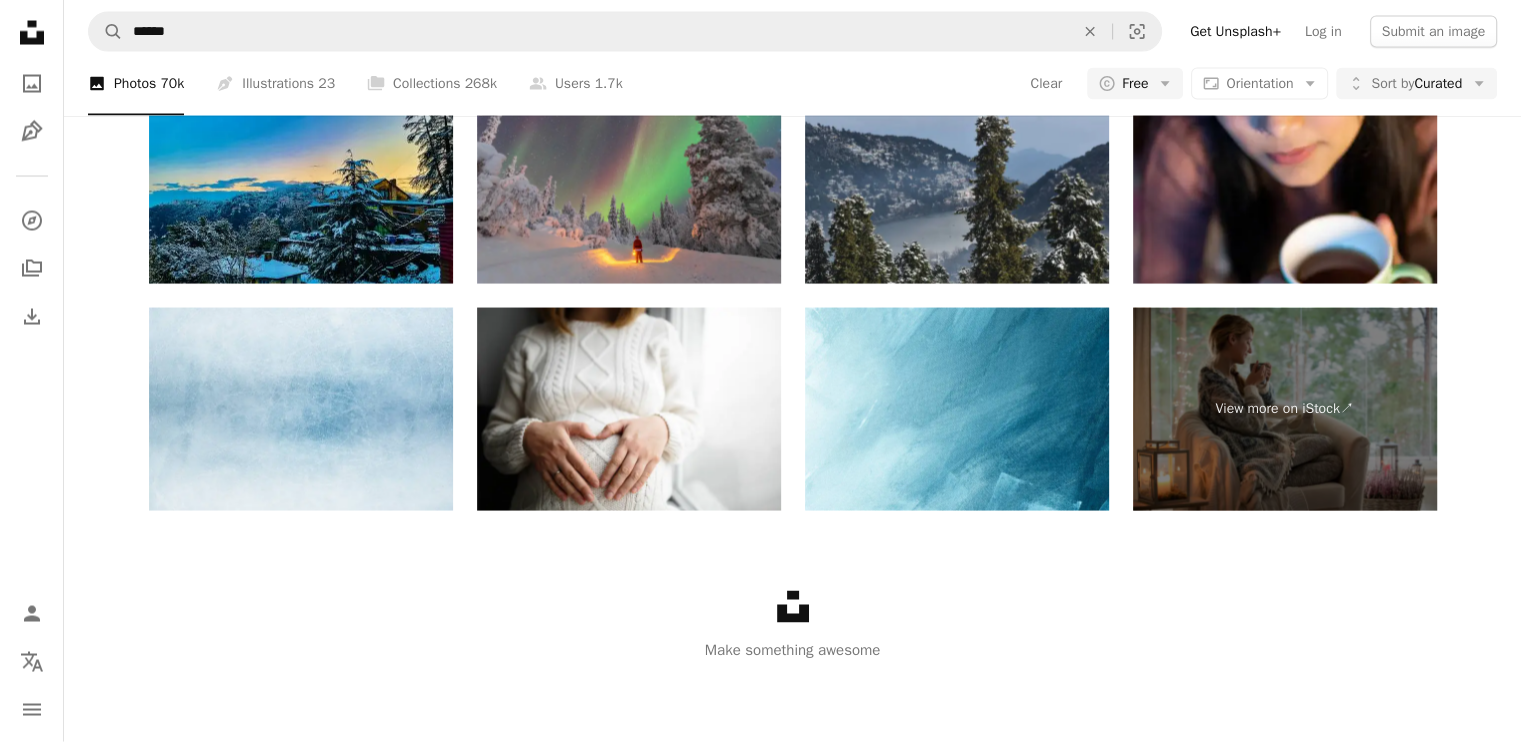 scroll, scrollTop: 2566, scrollLeft: 0, axis: vertical 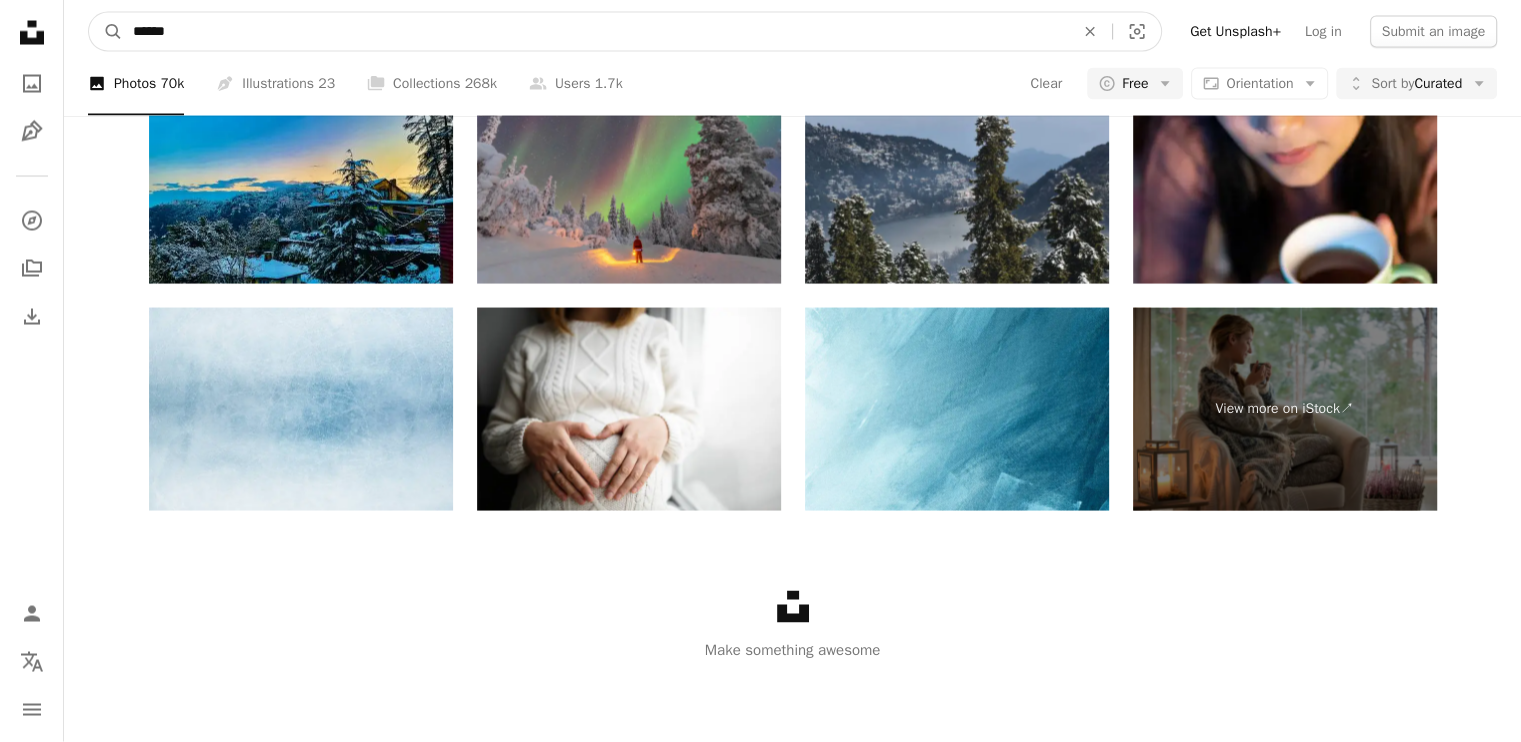 click on "******" at bounding box center [595, 32] 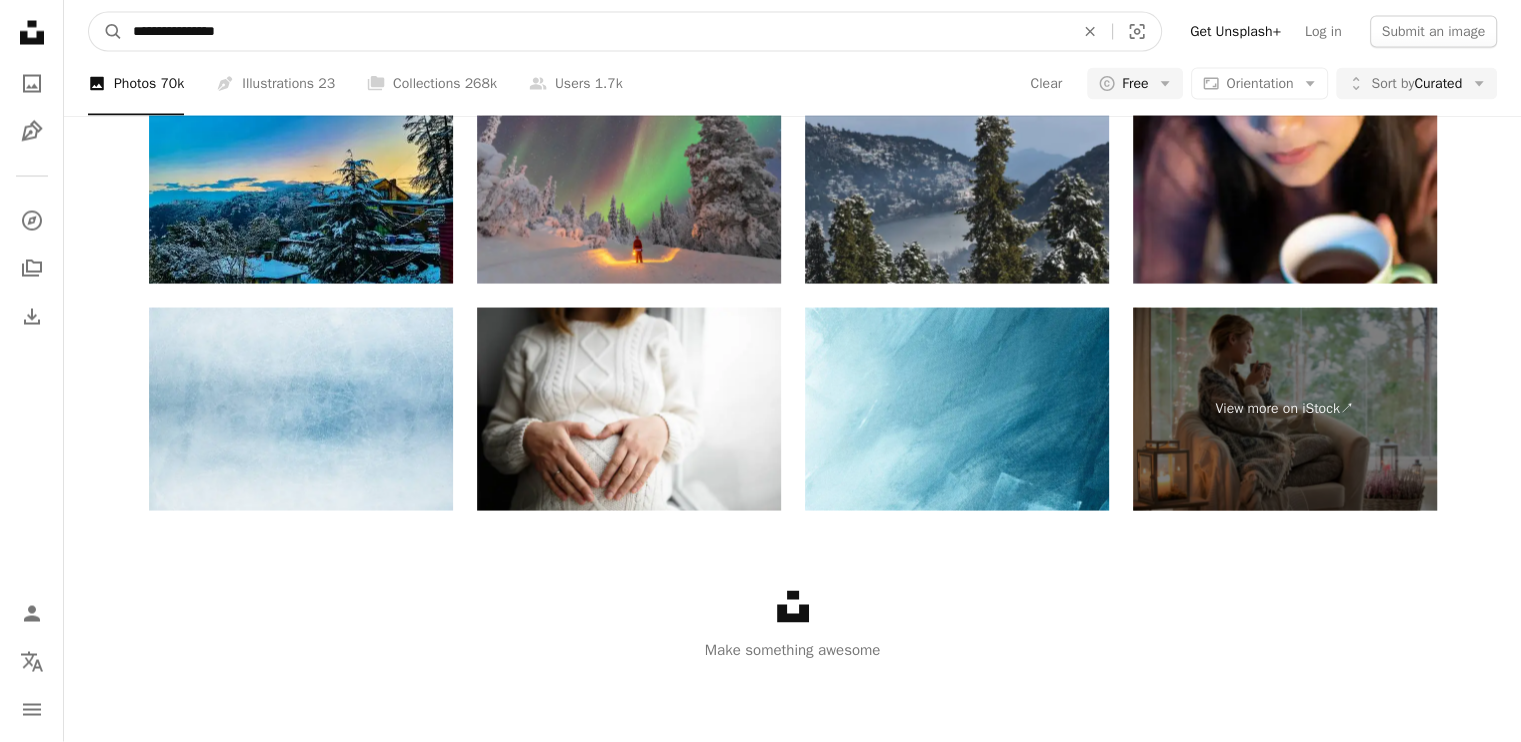 type on "**********" 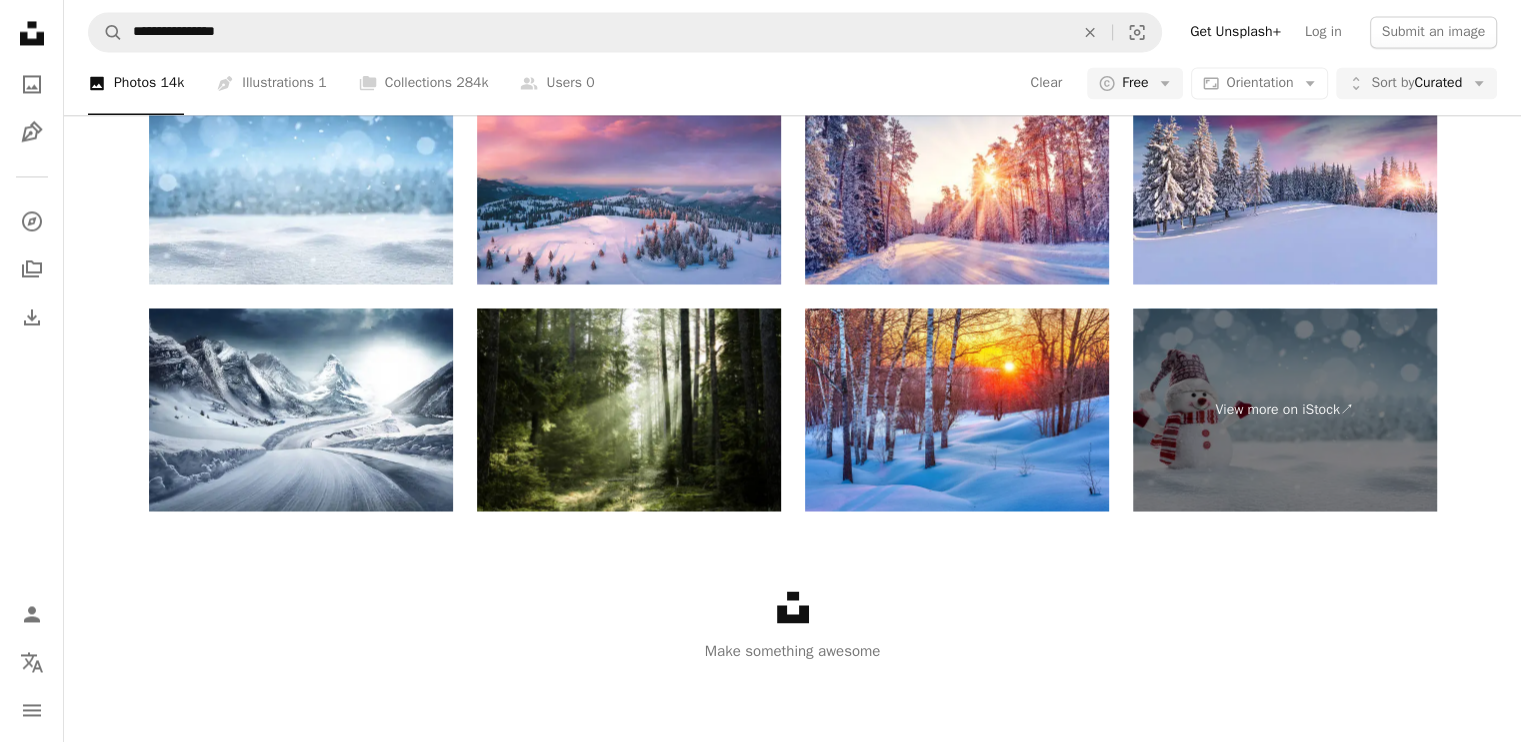 scroll, scrollTop: 3033, scrollLeft: 0, axis: vertical 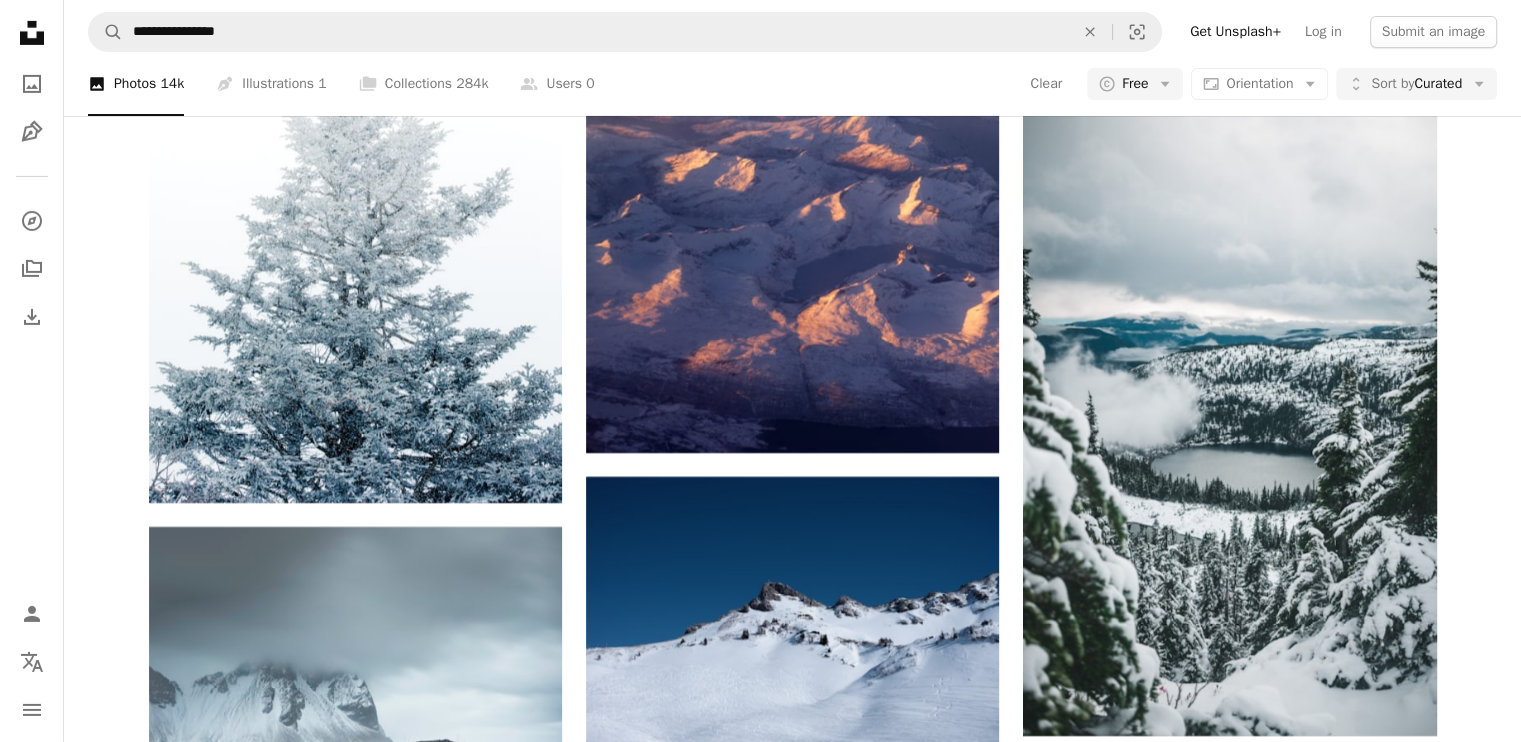 click on "**********" at bounding box center [792, 32] 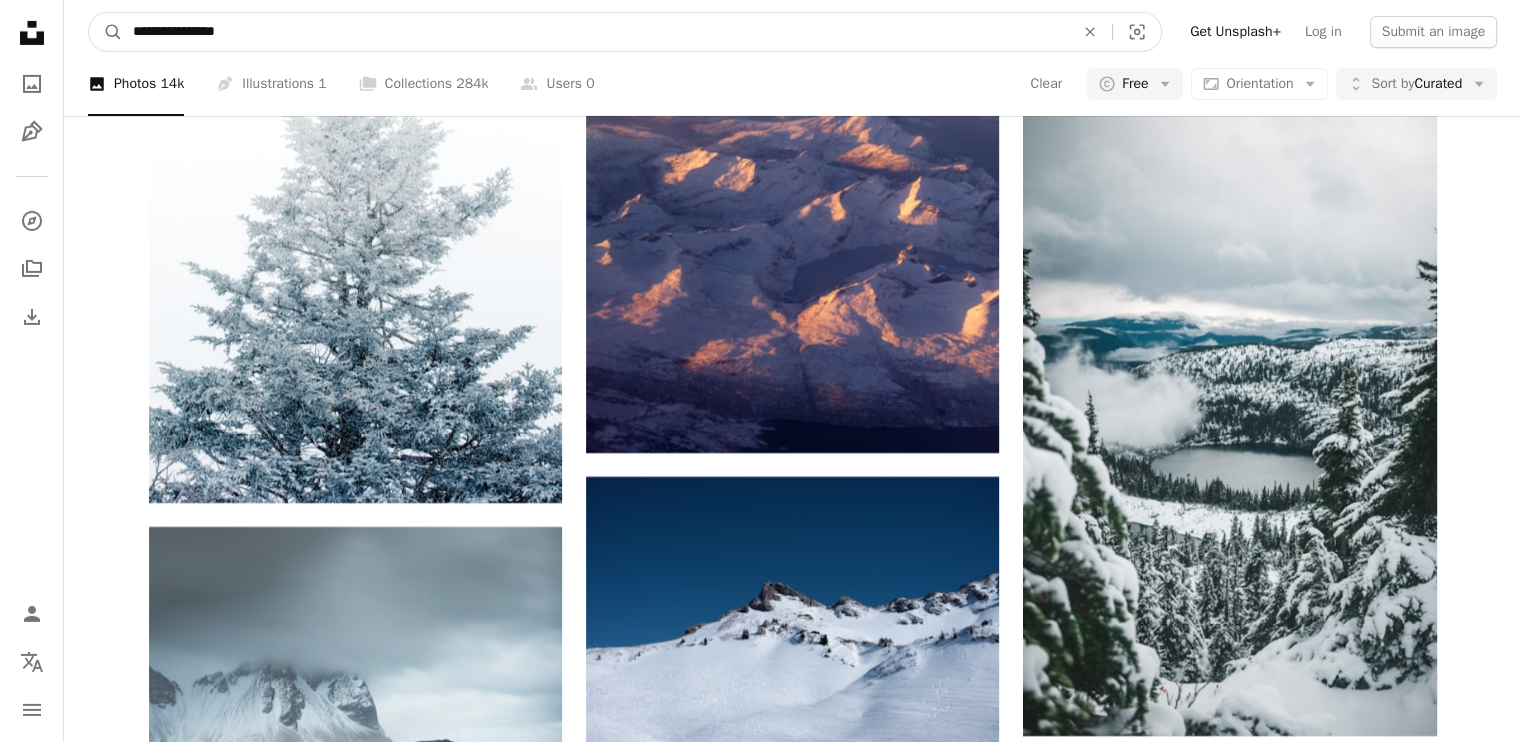 drag, startPoint x: 170, startPoint y: 37, endPoint x: 40, endPoint y: -3, distance: 136.01471 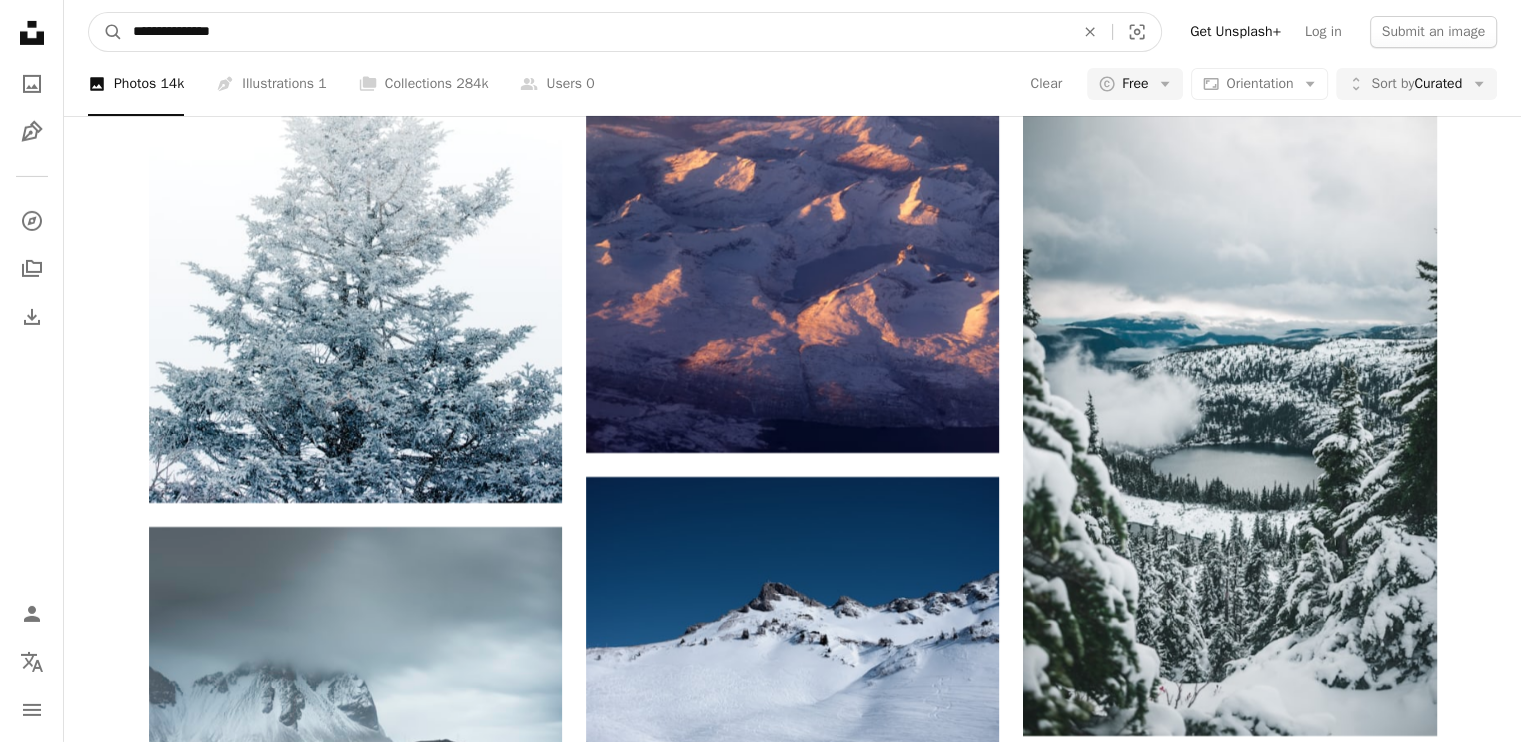 type on "**********" 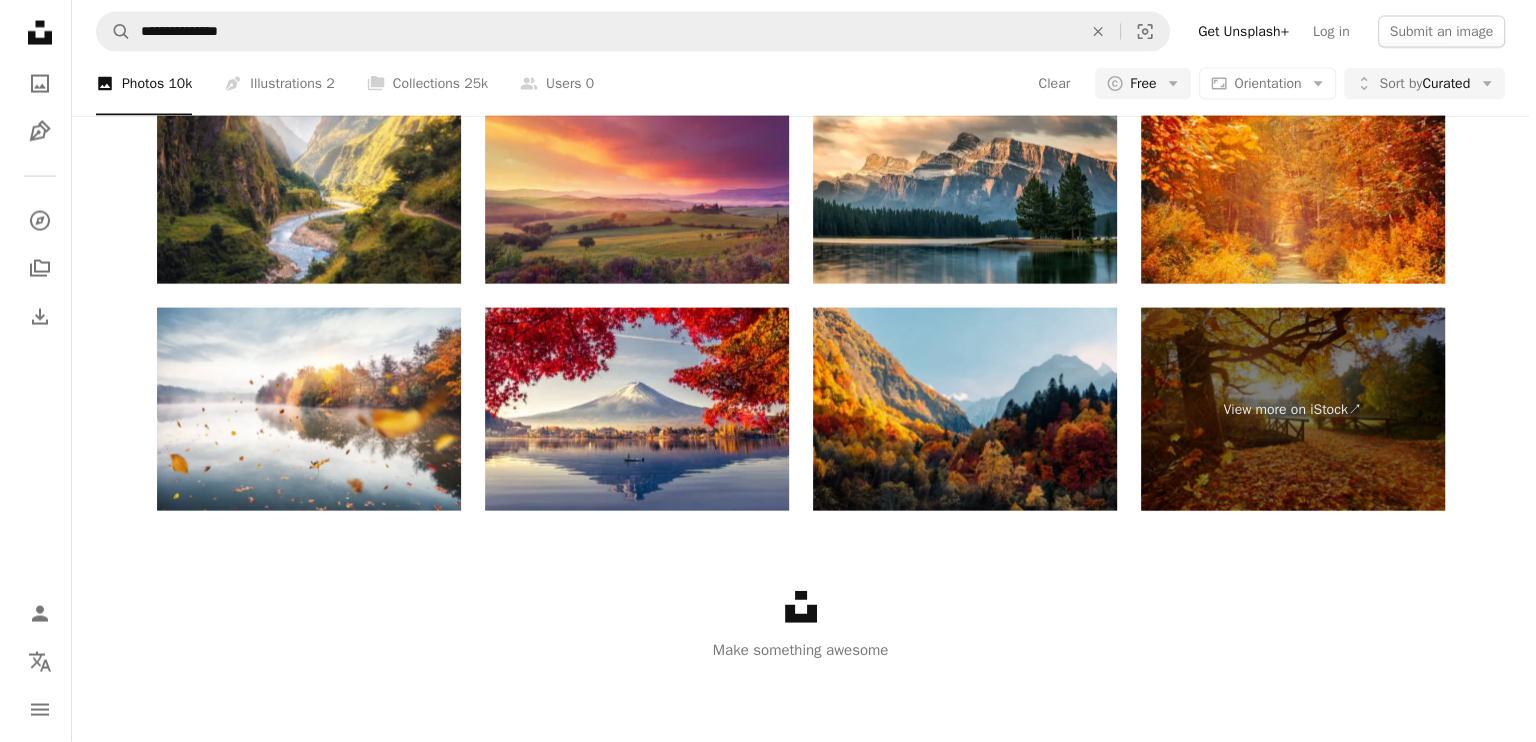 scroll, scrollTop: 0, scrollLeft: 0, axis: both 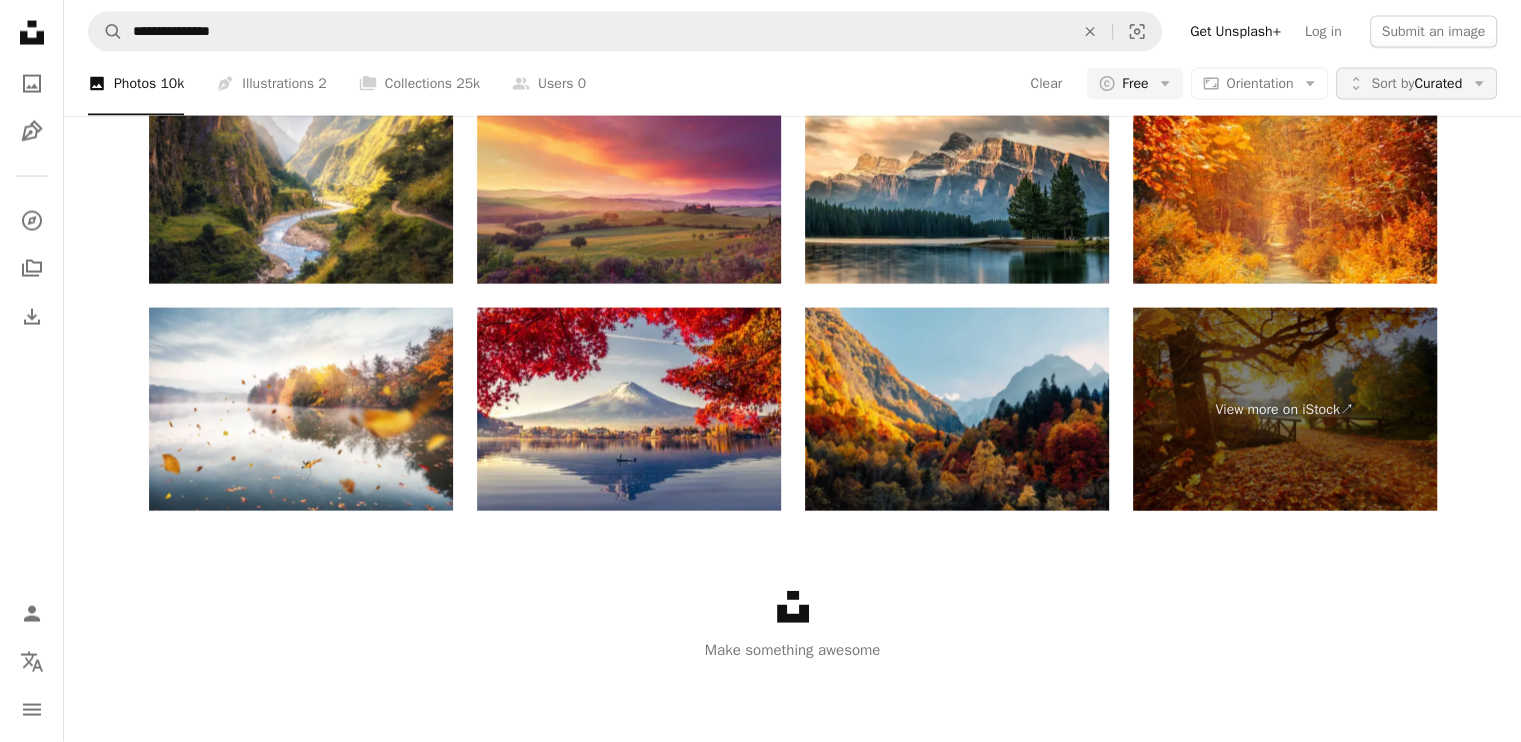 click on "Sort by" at bounding box center [1392, 83] 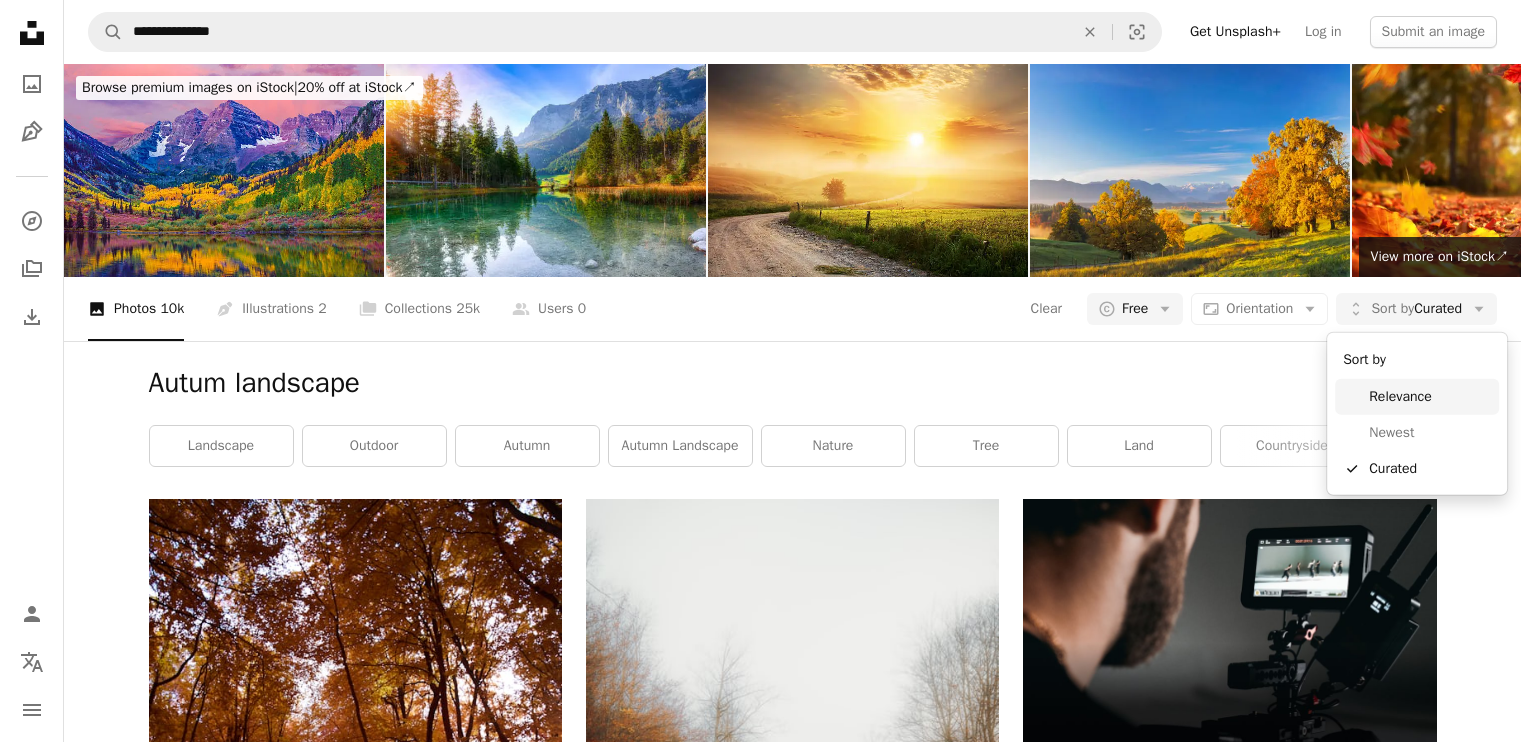 click on "Relevance" at bounding box center [1430, 397] 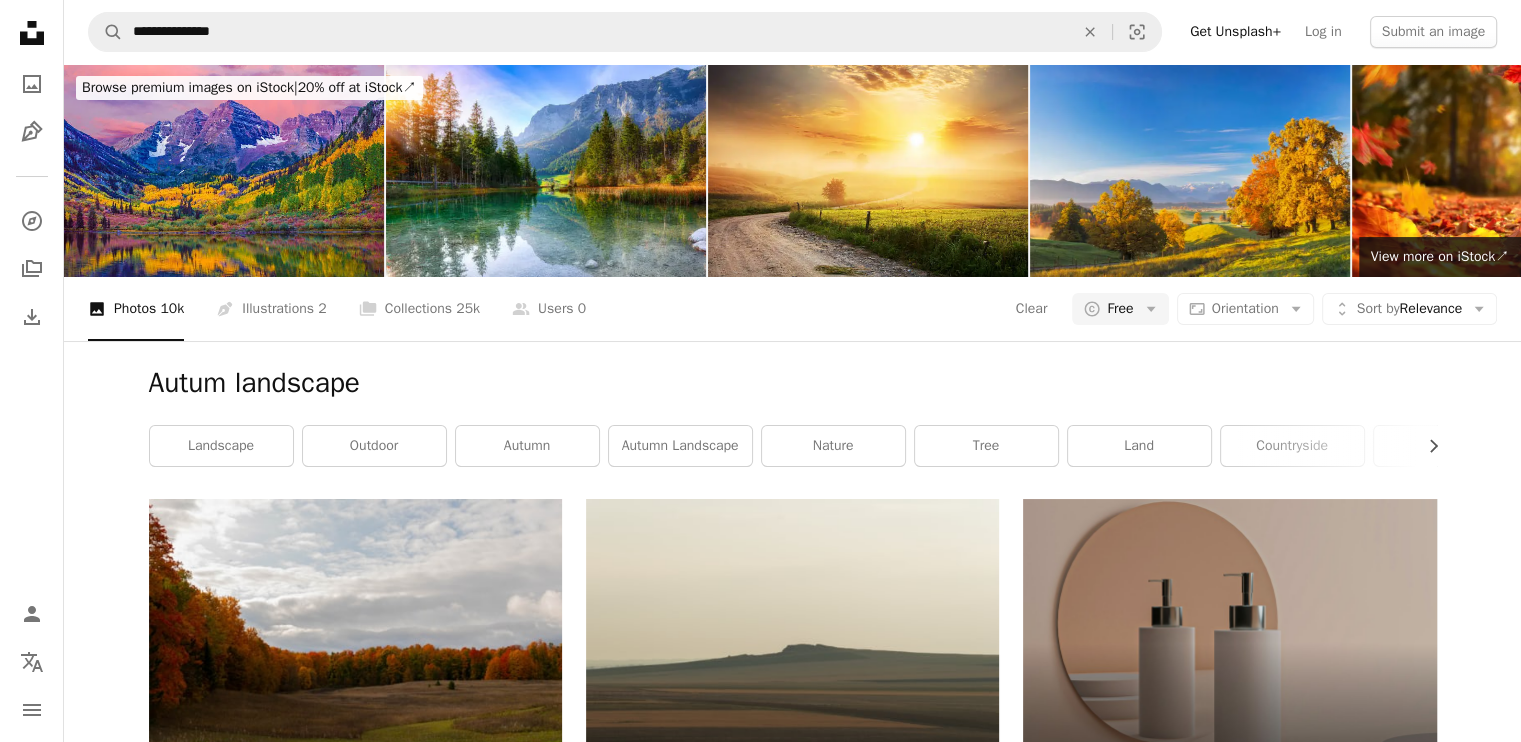 scroll, scrollTop: 0, scrollLeft: 0, axis: both 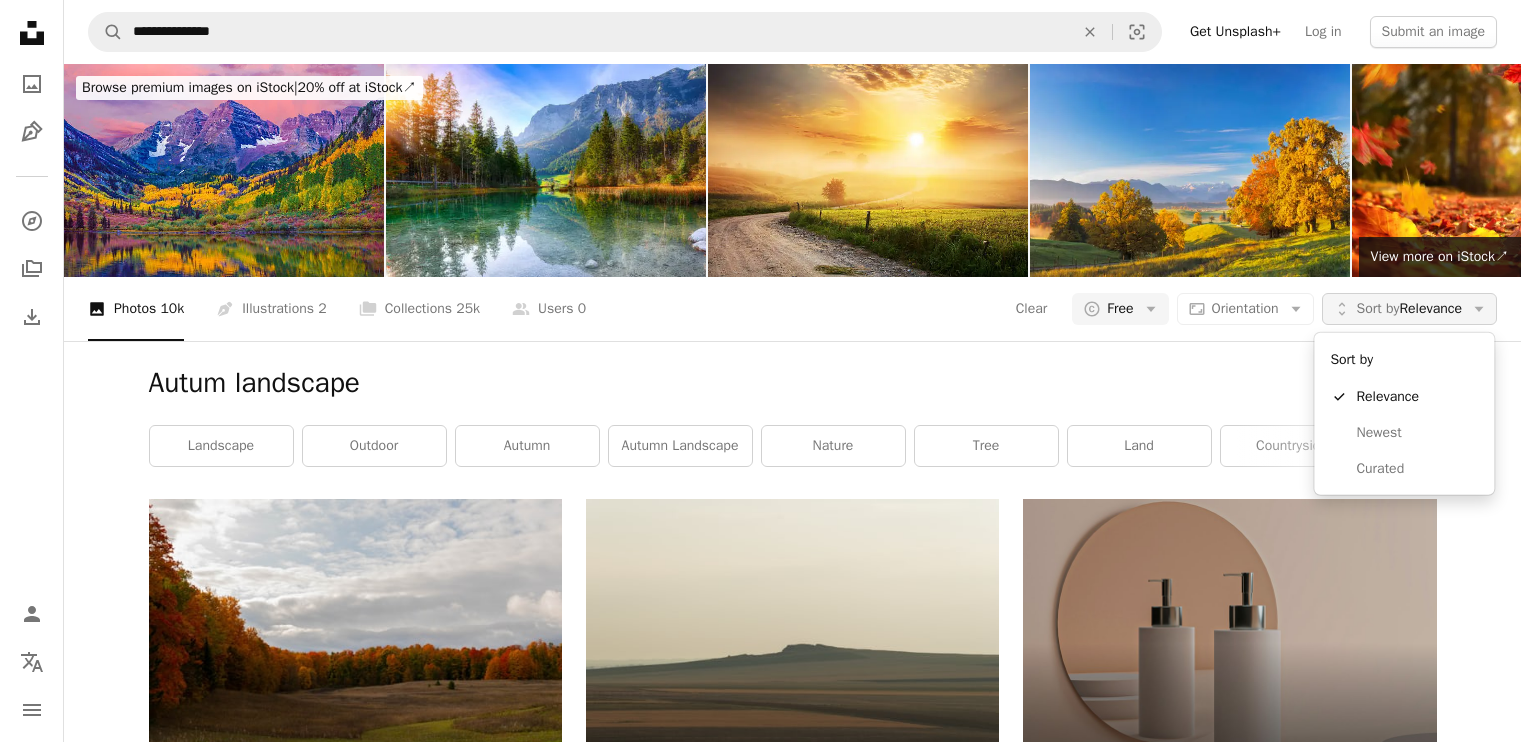 click on "Sort by  Relevance" at bounding box center [1409, 309] 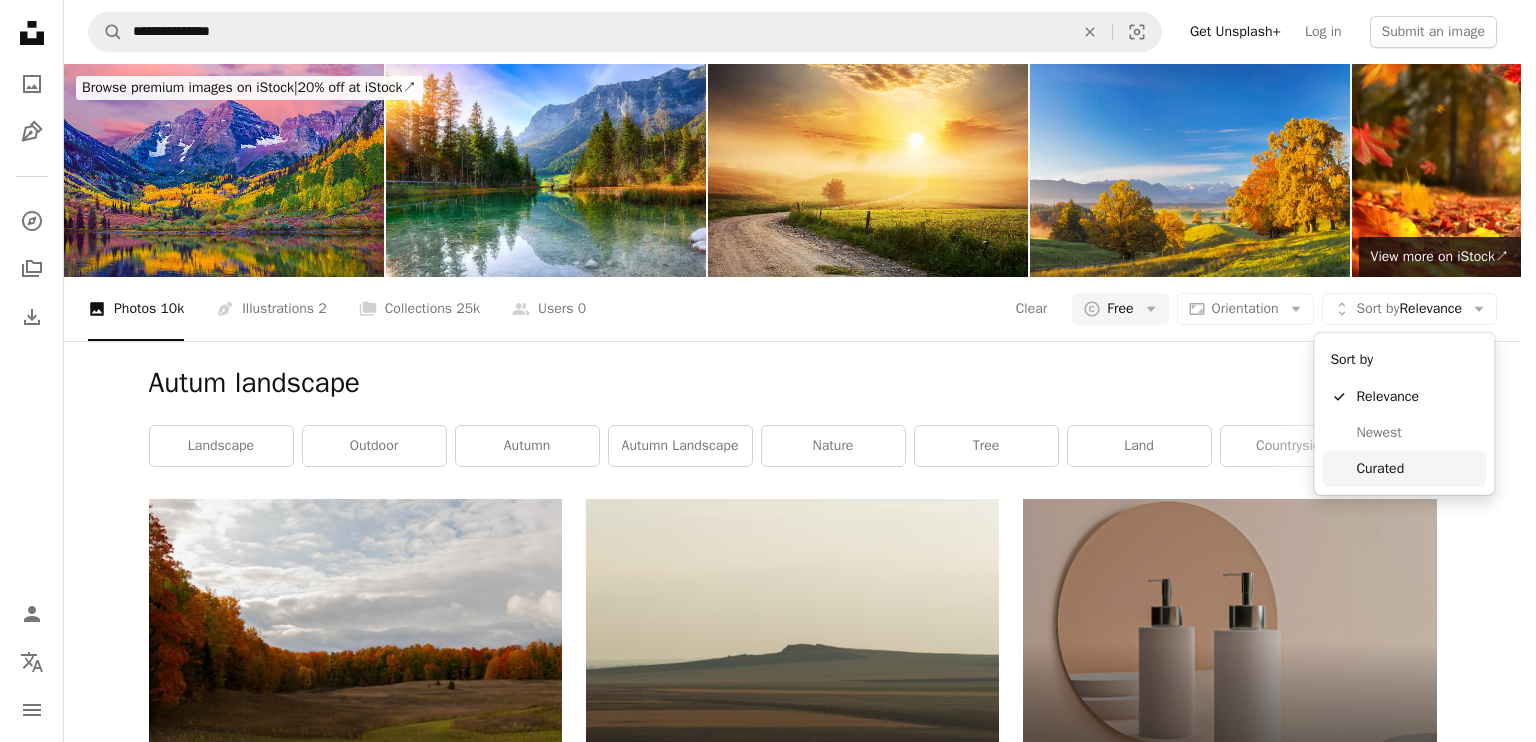 click on "Curated" at bounding box center [1417, 469] 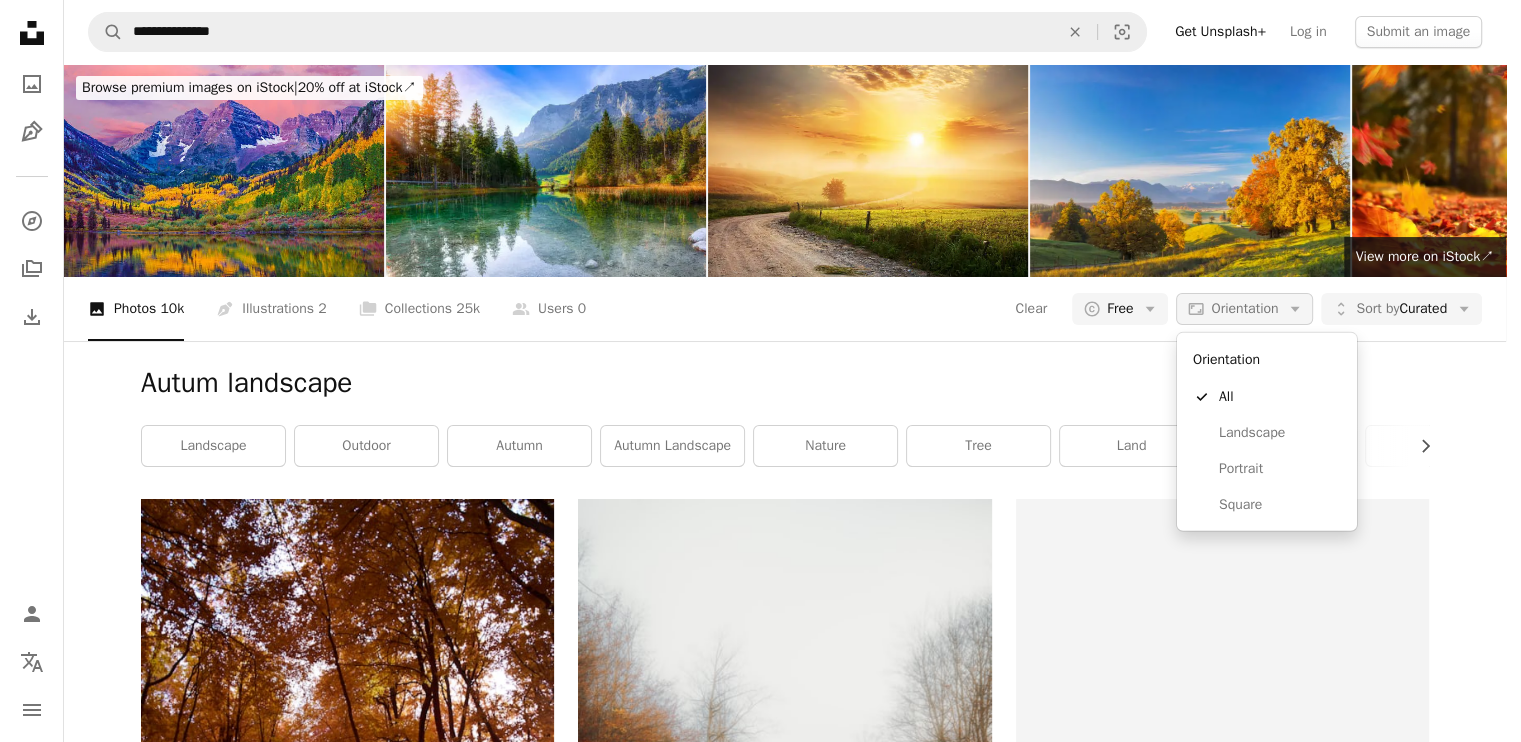 click on "Orientation" at bounding box center [1244, 308] 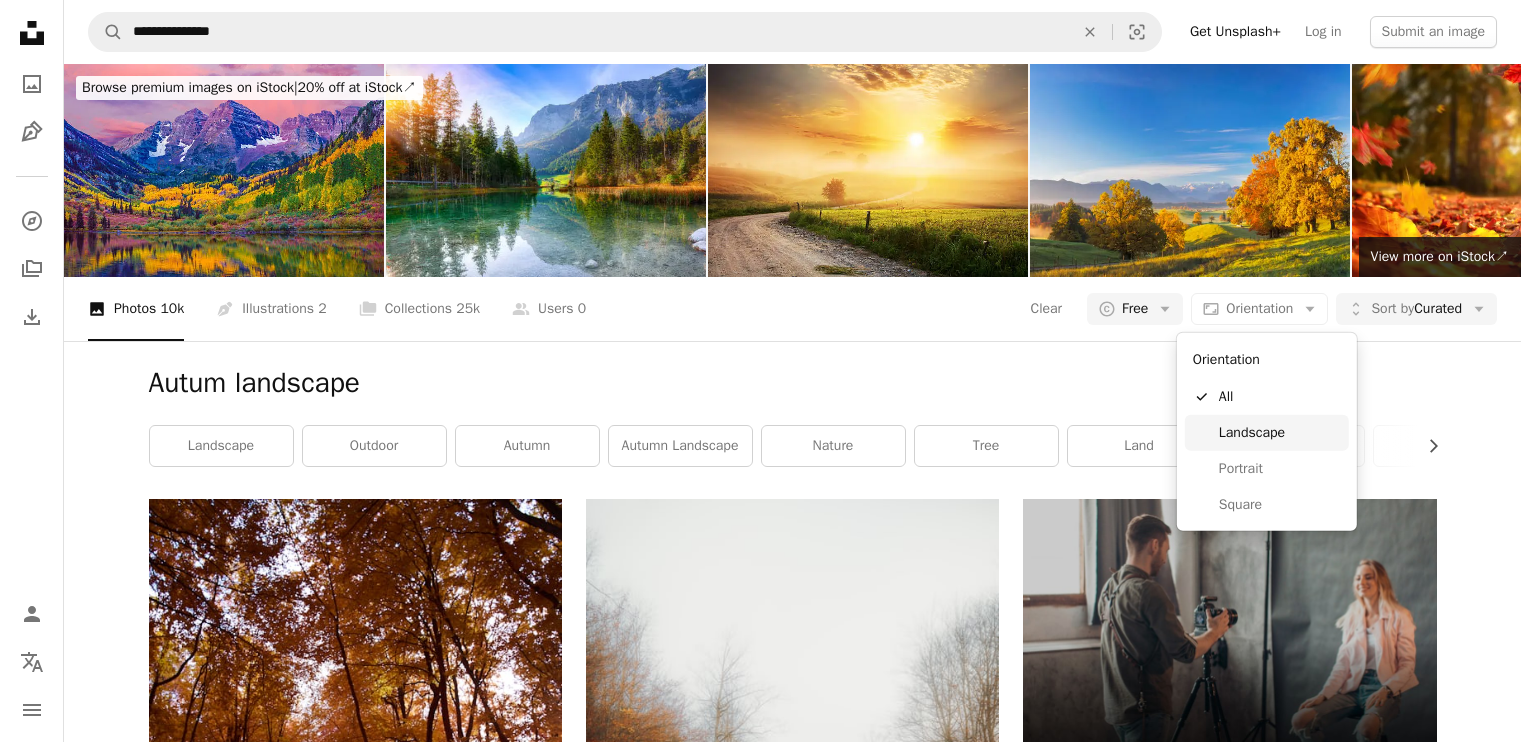click on "Landscape" at bounding box center (1280, 433) 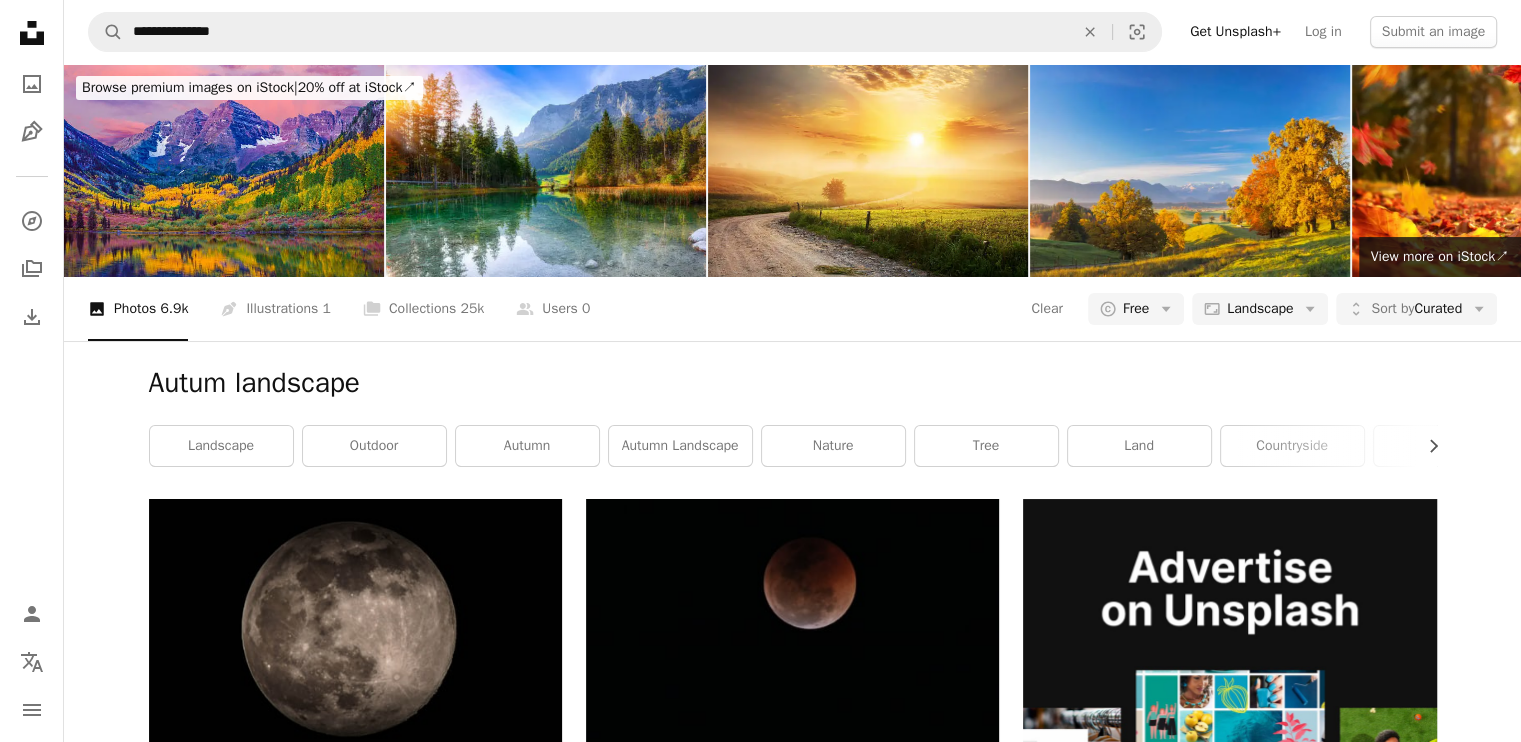 scroll, scrollTop: 1633, scrollLeft: 0, axis: vertical 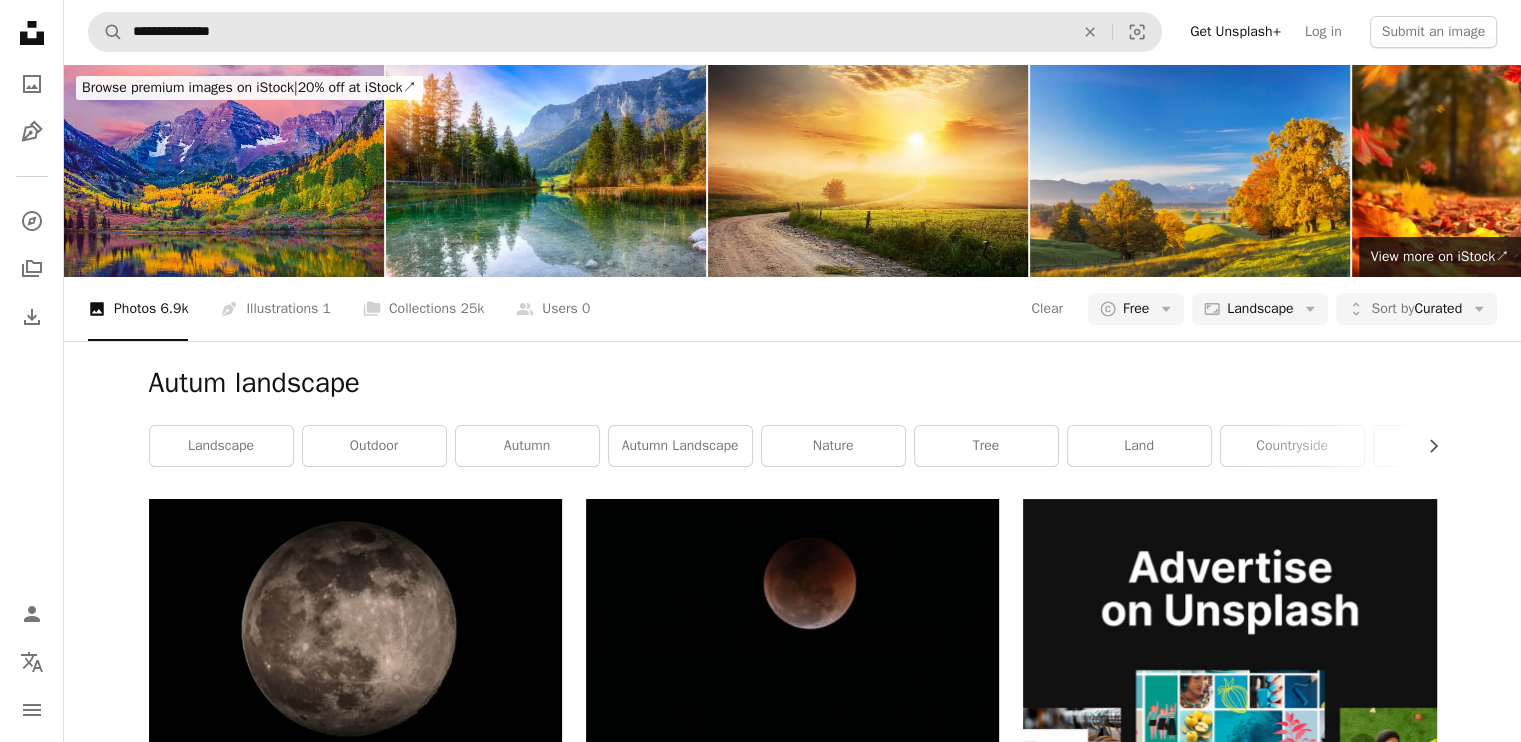 type 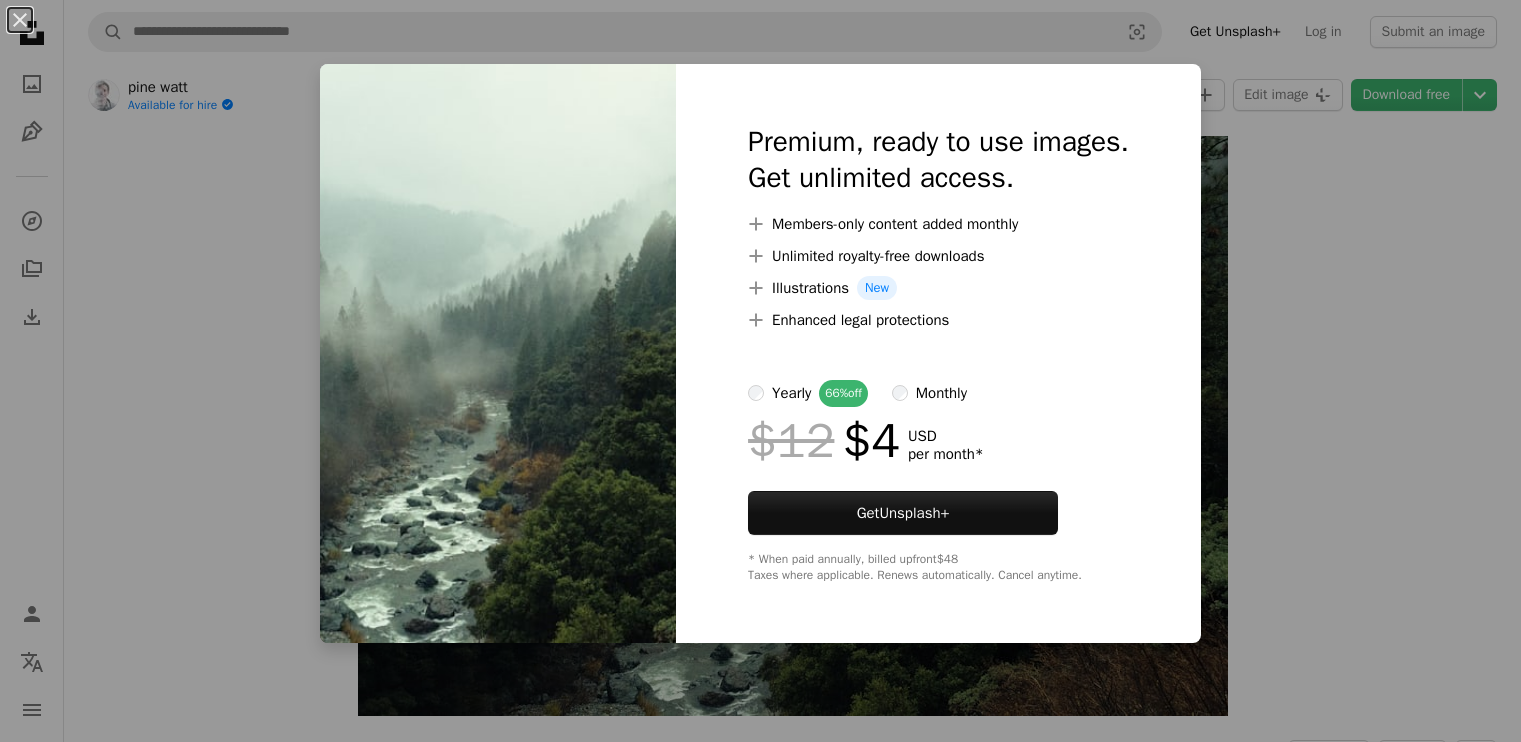 scroll, scrollTop: 0, scrollLeft: 0, axis: both 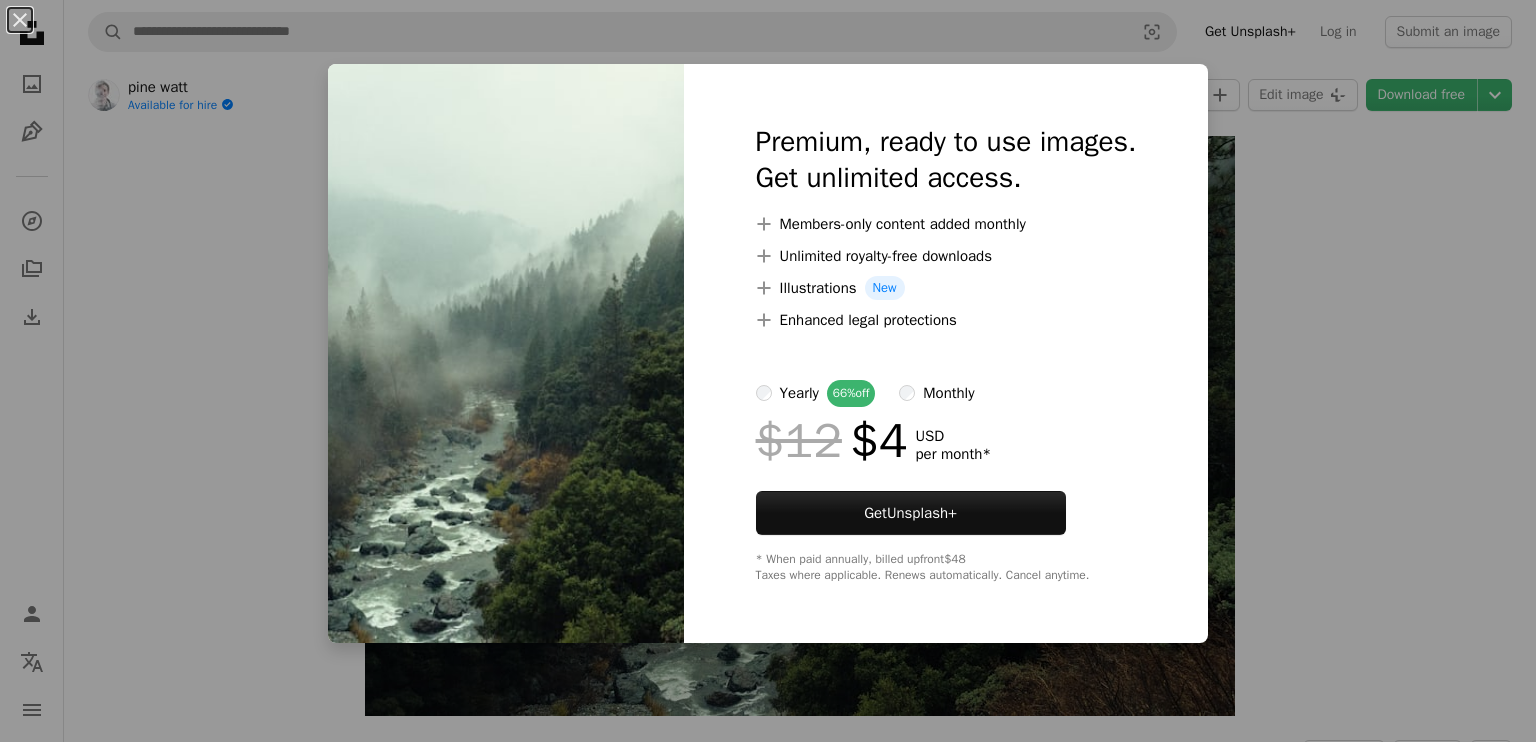 click on "An X shape Premium, ready to use images. Get unlimited access. A plus sign Members-only content added monthly A plus sign Unlimited royalty-free downloads A plus sign Illustrations  New A plus sign Enhanced legal protections yearly 66%  off monthly $12   $4 USD per month * Get  Unsplash+ * When paid annually, billed upfront  $48 Taxes where applicable. Renews automatically. Cancel anytime." at bounding box center (768, 371) 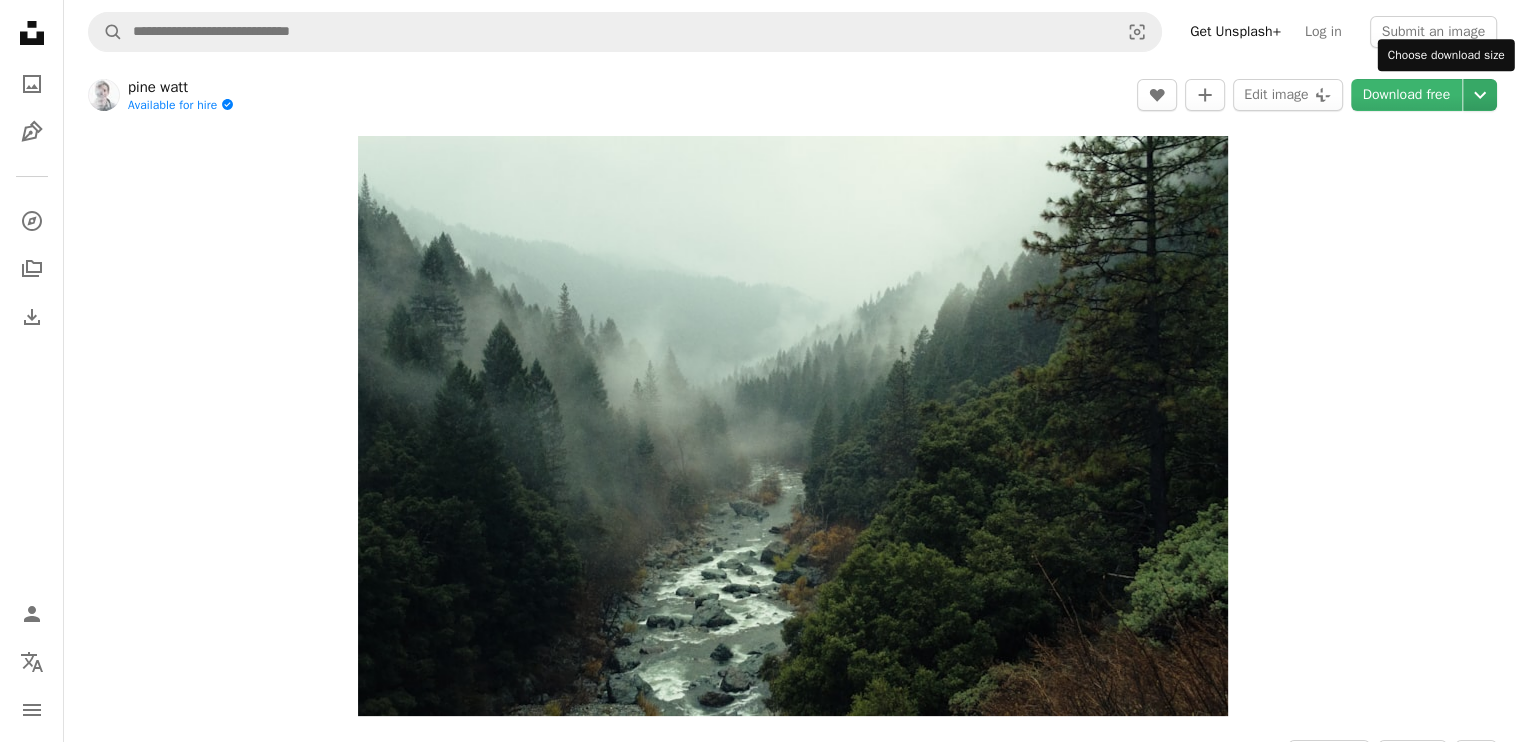 click 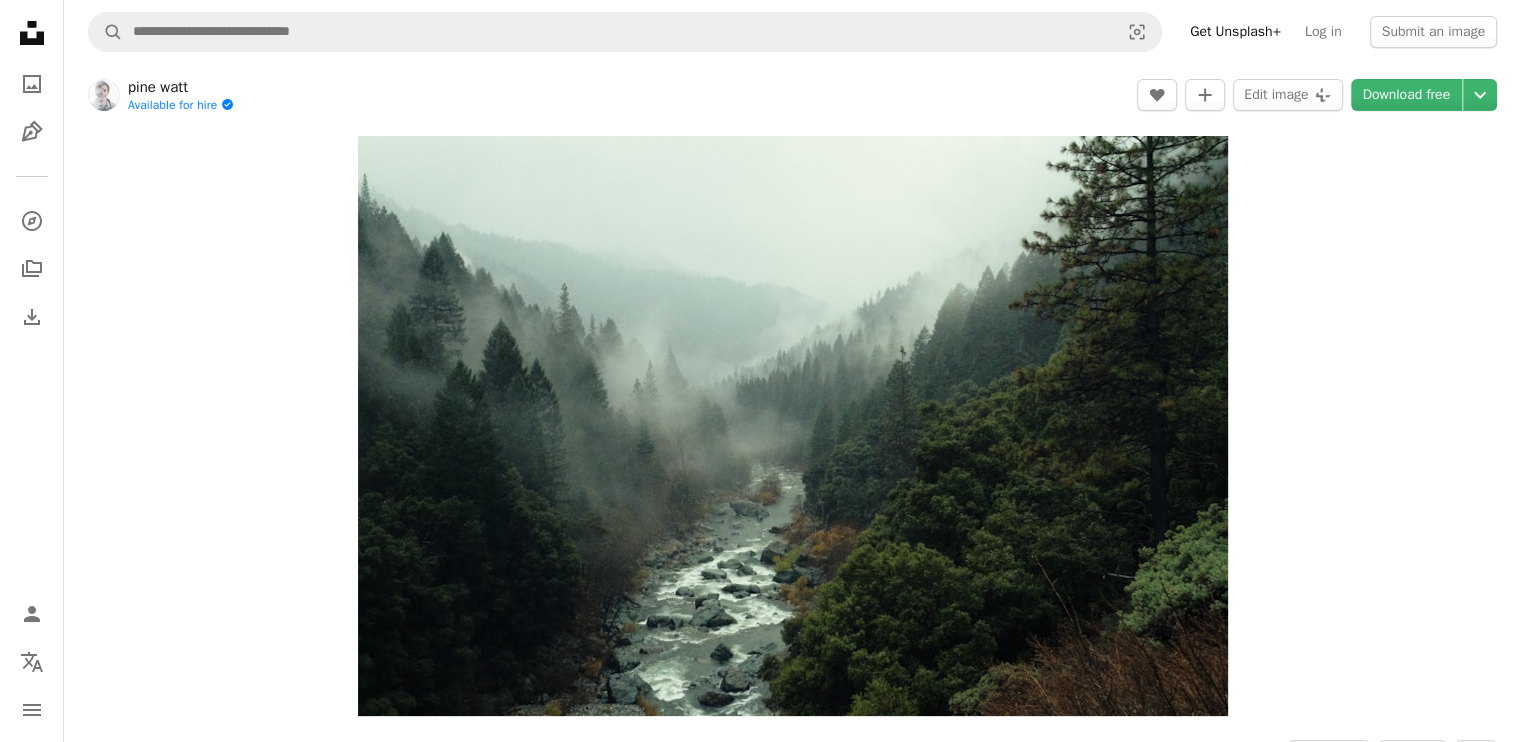 click on "Unsplash logo Unsplash Home A photo Pen Tool A compass A stack of folders Download Person Localization icon navigation menu A magnifying glass Visual search Get Unsplash+ Log in Submit an image pine  watt Available for hire A checkmark inside of a circle A heart A plus sign Edit image   Plus sign for Unsplash+ Download free Chevron down Zoom in Views 36,081,775 Downloads 487,224 Featured in Photos A forward-right arrow Share Info icon Info More Actions aerial shot of forest Nov in Sierra Calendar outlined Published on  November 28, 2017 Camera Canon, EOS 7D Safety Free to use under the  Unsplash License forest dark trees river landscape wallpaper mountain wallpaper fog california forest wallpaper hill forest background moody mountain background stream mist woodland landscape background wallpaper background land Creative Commons images Browse premium related images on iStock  |  Save 20% with code UNSPLASH20 View more on iStock  ↗ Related images A heart A plus sign Ilker Ozmen Available for hire A heart For" at bounding box center [760, 7296] 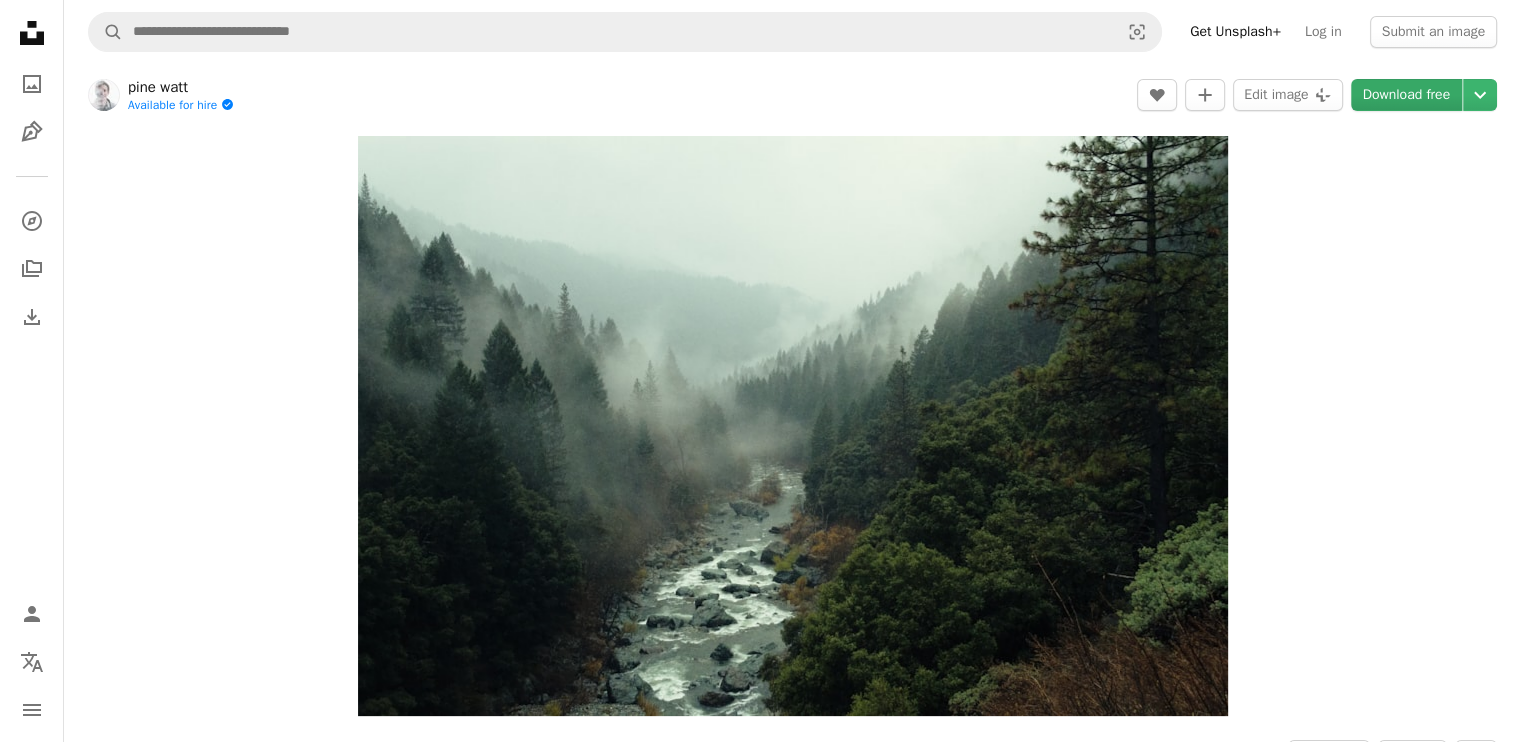 click on "Download free" at bounding box center [1407, 95] 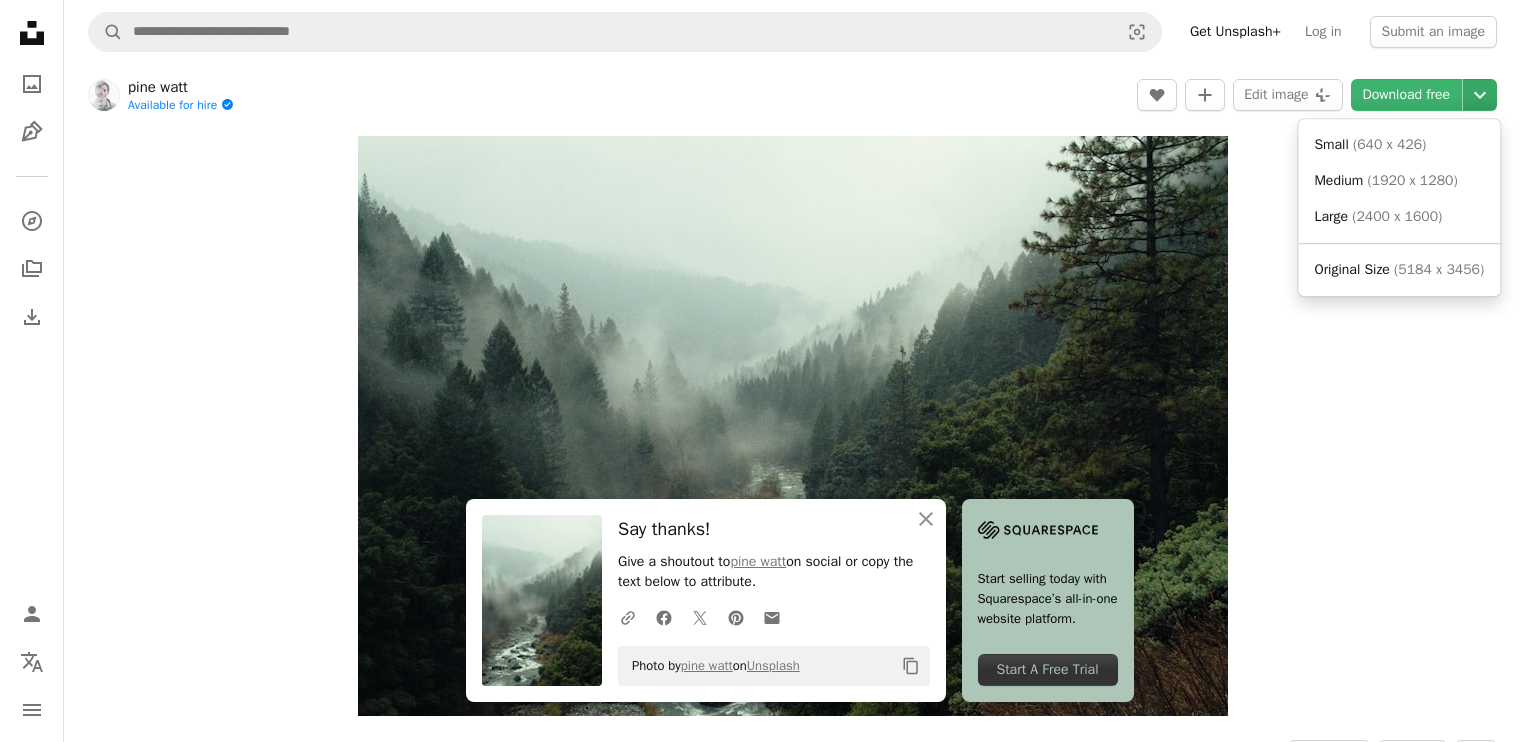 click on "Chevron down" 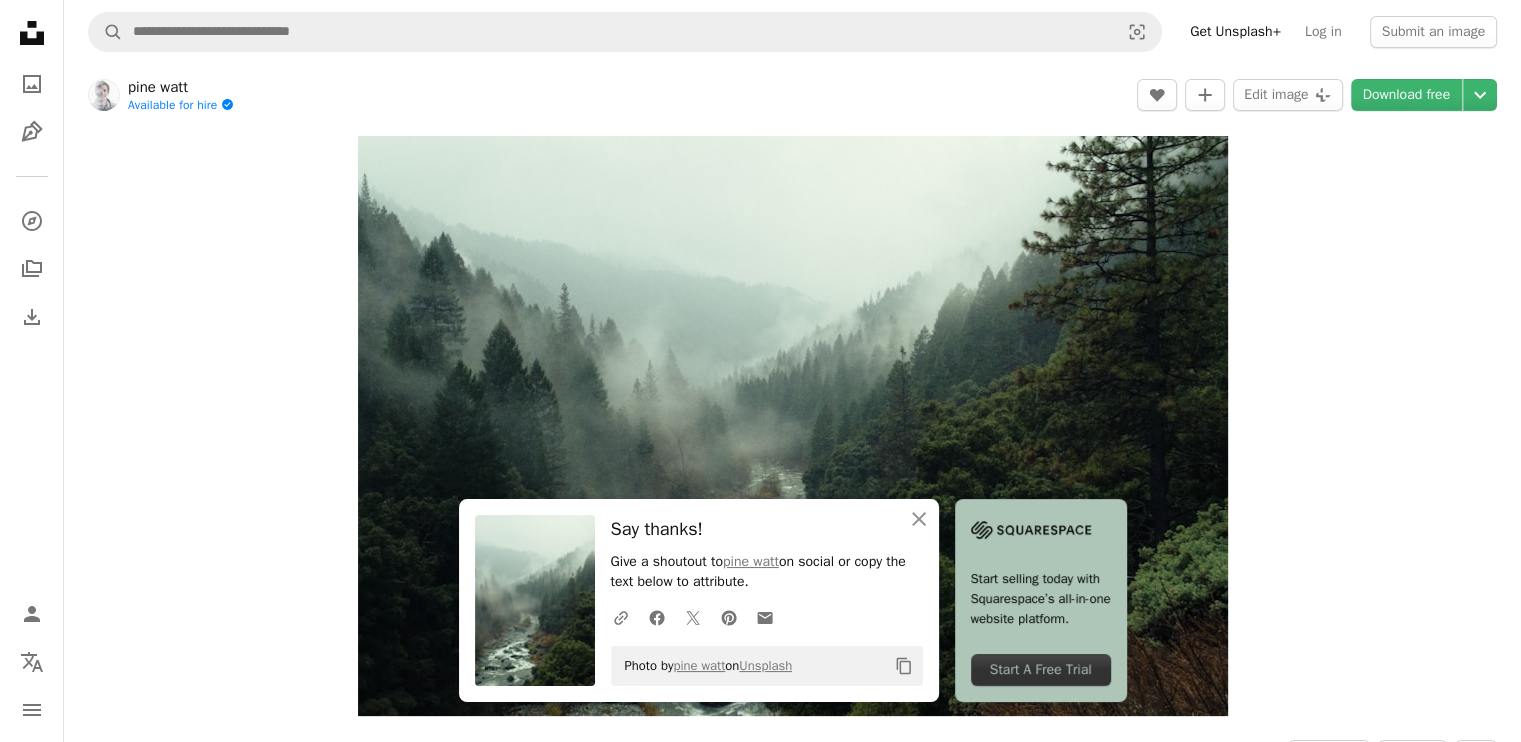 click on "An X shape Close Say thanks! Give a shoutout to  pine  watt  on social or copy the text below to attribute. A URL sharing icon (chains) Facebook icon X (formerly Twitter) icon Pinterest icon An envelope Photo by  pine  watt  on  Unsplash
Copy content Start selling today with Squarespace’s all-in-one website platform. Start A Free Trial Unsplash logo Unsplash Home A photo Pen Tool A compass A stack of folders Download Person Localization icon navigation menu A magnifying glass Visual search Get Unsplash+ Log in Submit an image pine  watt Available for hire A checkmark inside of a circle A heart A plus sign Edit image   Plus sign for Unsplash+ Download free Chevron down Zoom in Views 36,081,775 Downloads 487,224 Featured in Photos A forward-right arrow Share Info icon Info More Actions aerial shot of forest Nov in Sierra Calendar outlined Published on  November 28, 2017 Camera Canon, EOS 7D Safety Free to use under the  Unsplash License forest dark trees river landscape wallpaper mountain wallpaper" at bounding box center [760, 7296] 